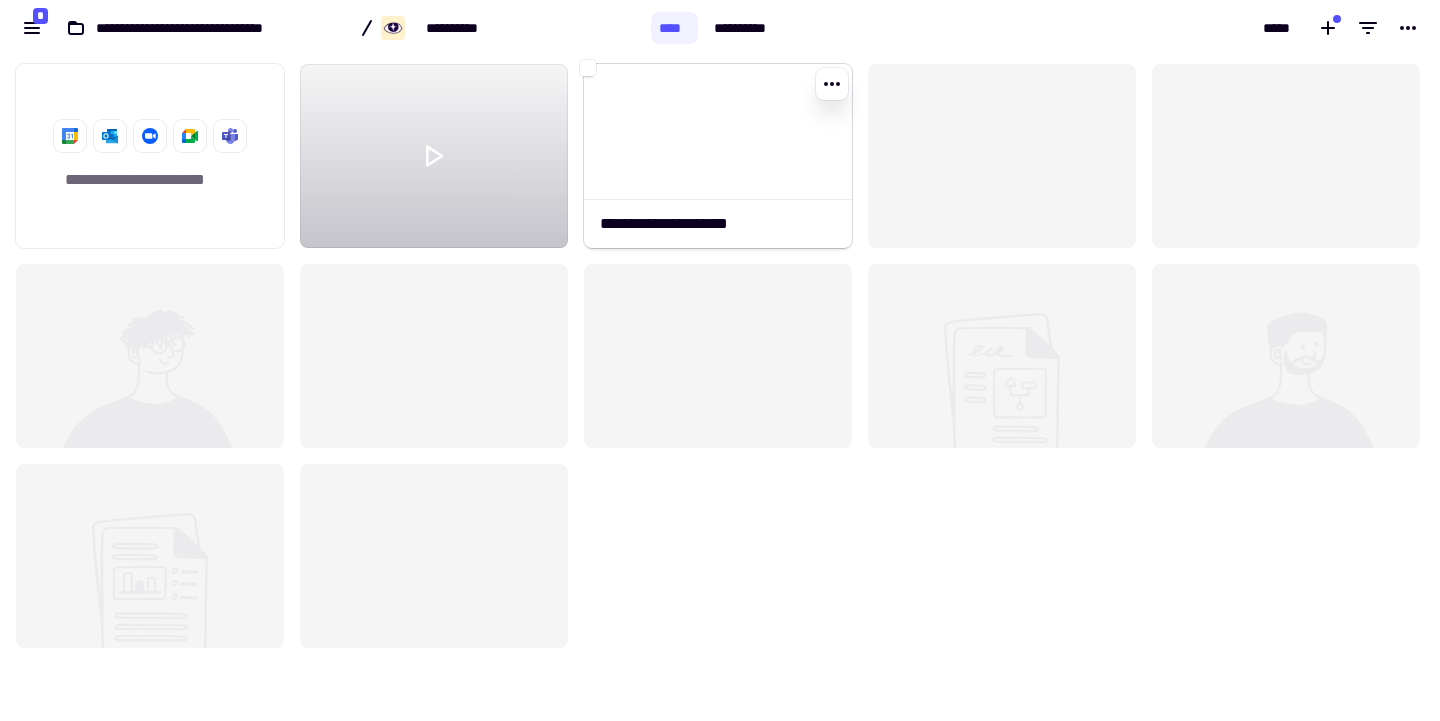 scroll, scrollTop: 0, scrollLeft: 0, axis: both 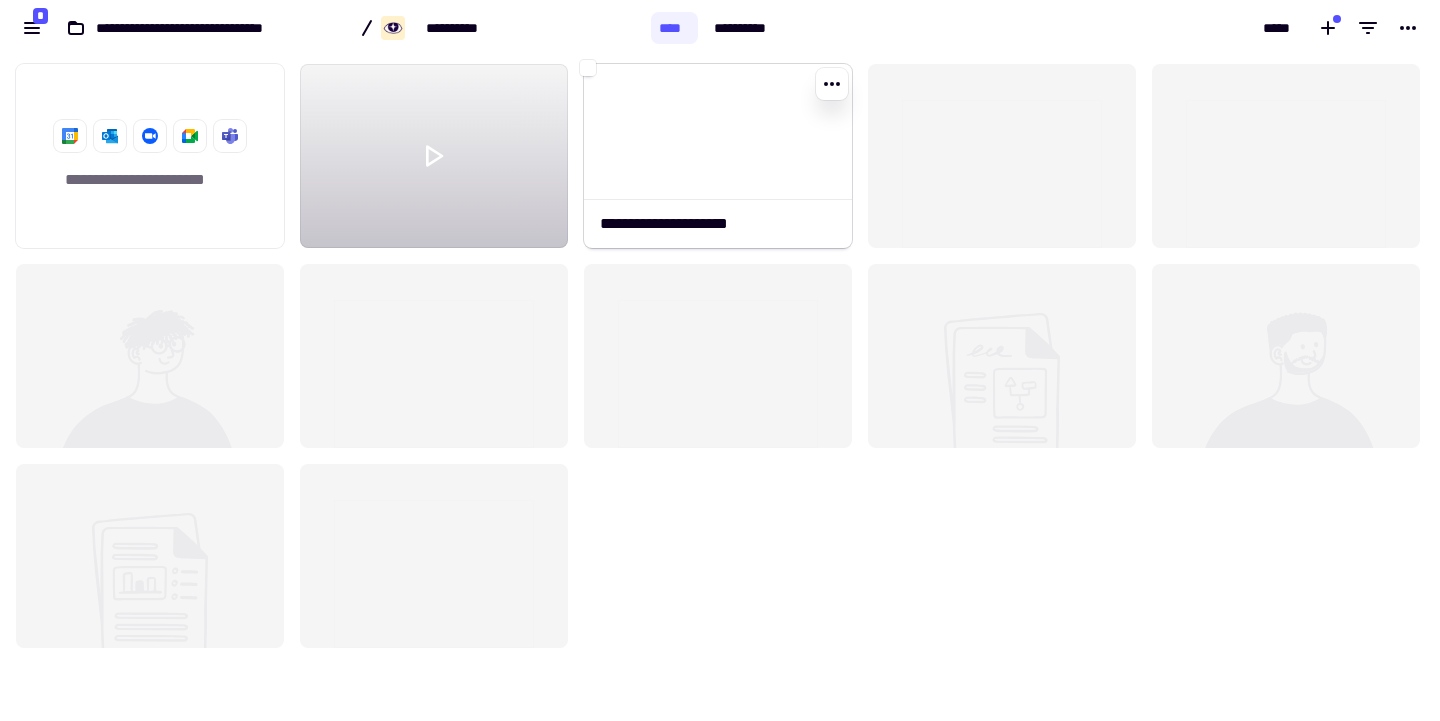 click on "**********" 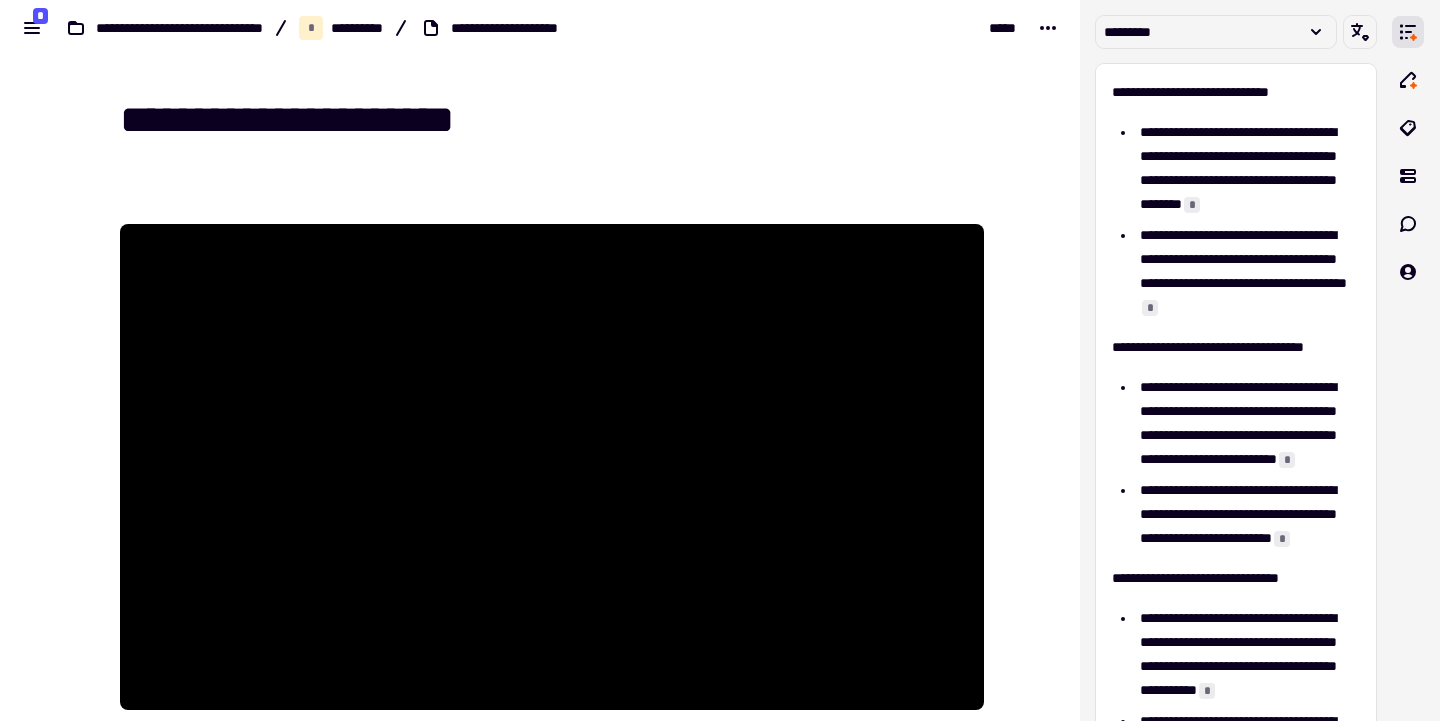 click at bounding box center [552, 200] 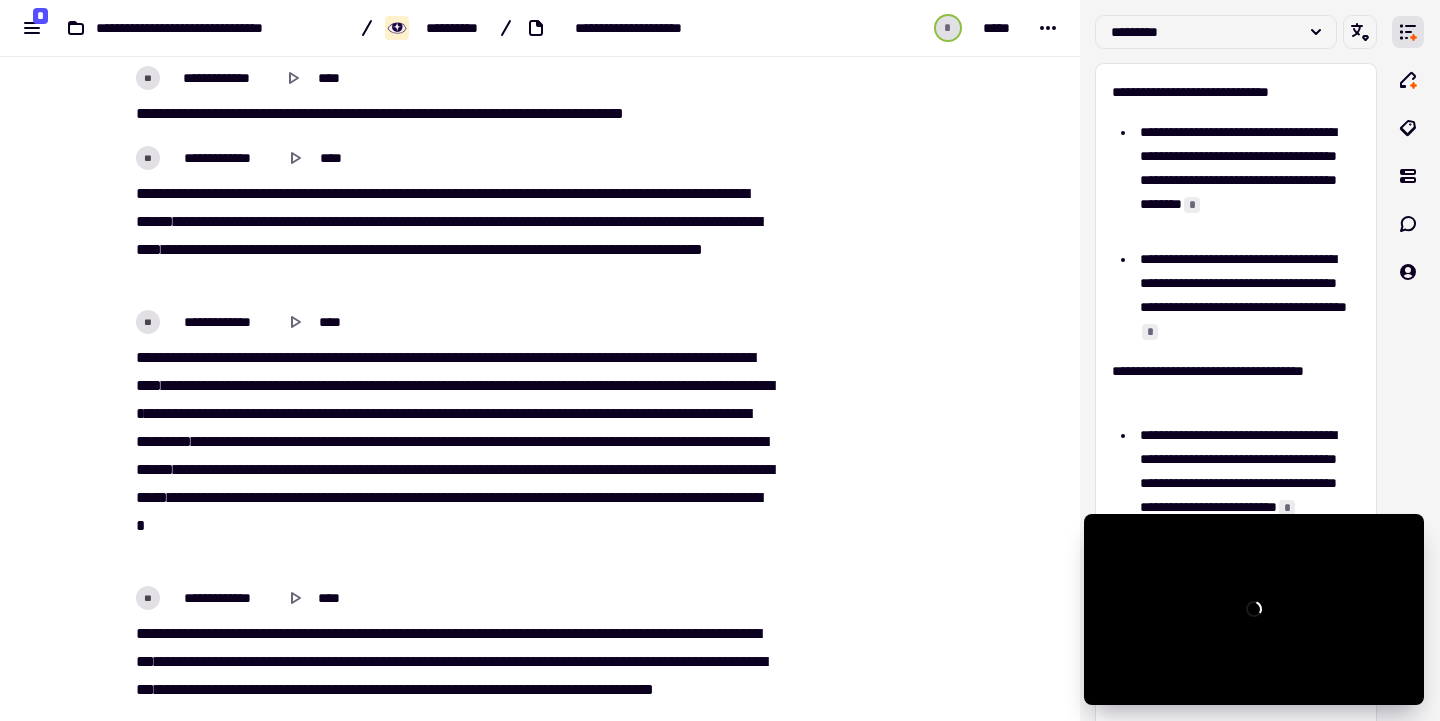 scroll, scrollTop: 599, scrollLeft: 0, axis: vertical 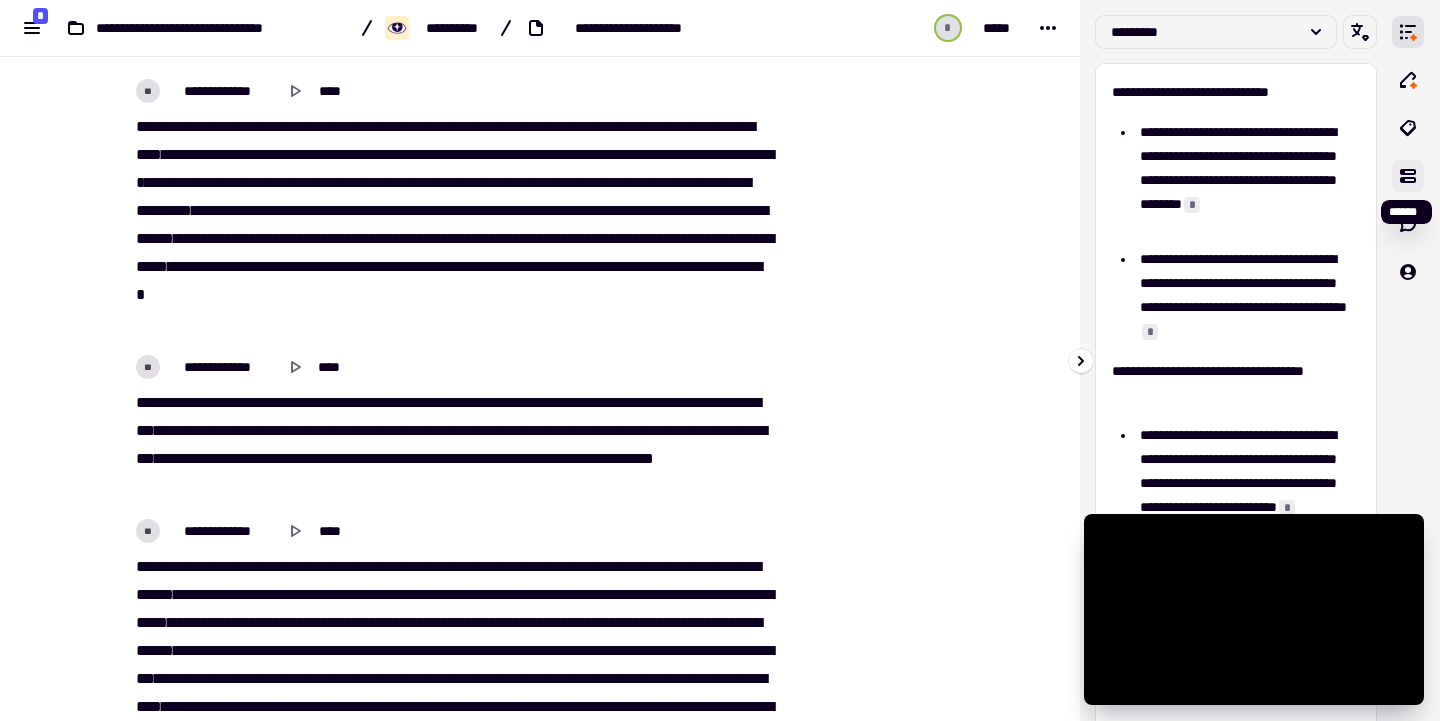 click 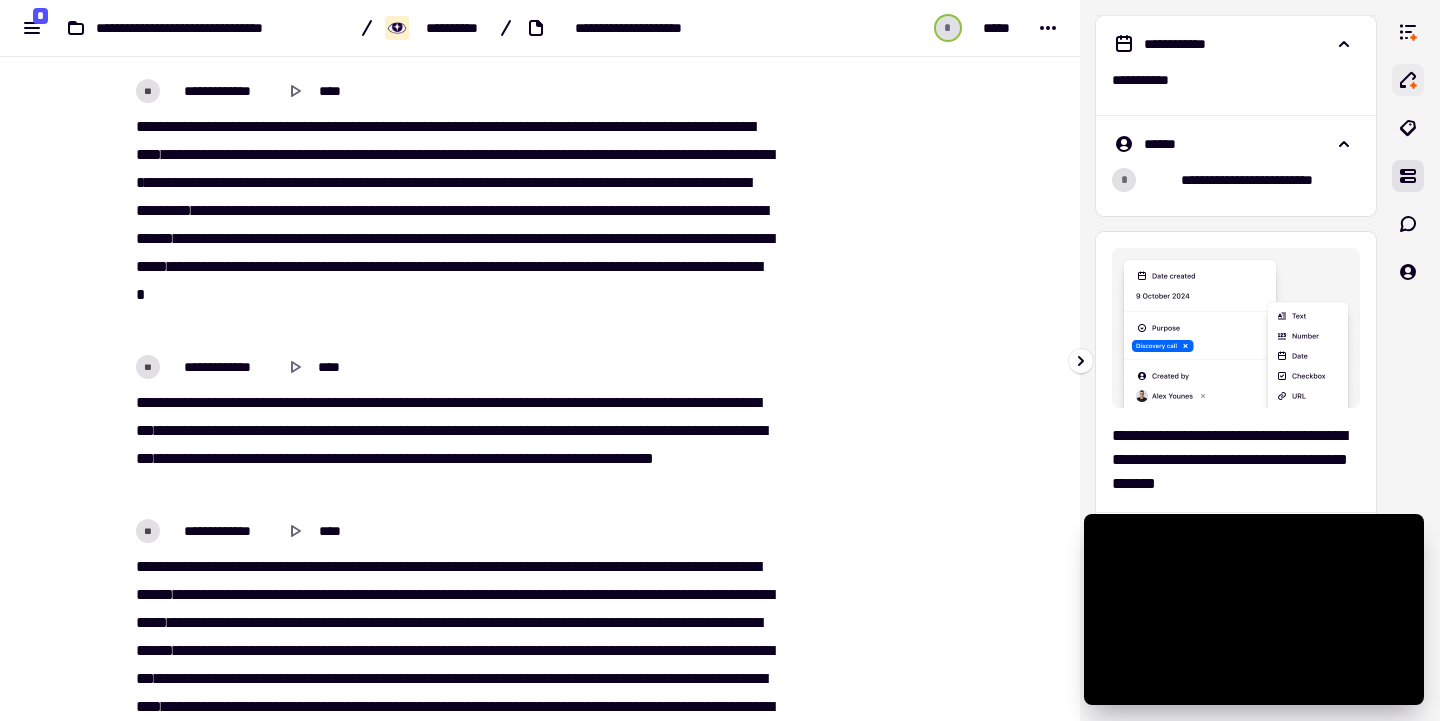 click 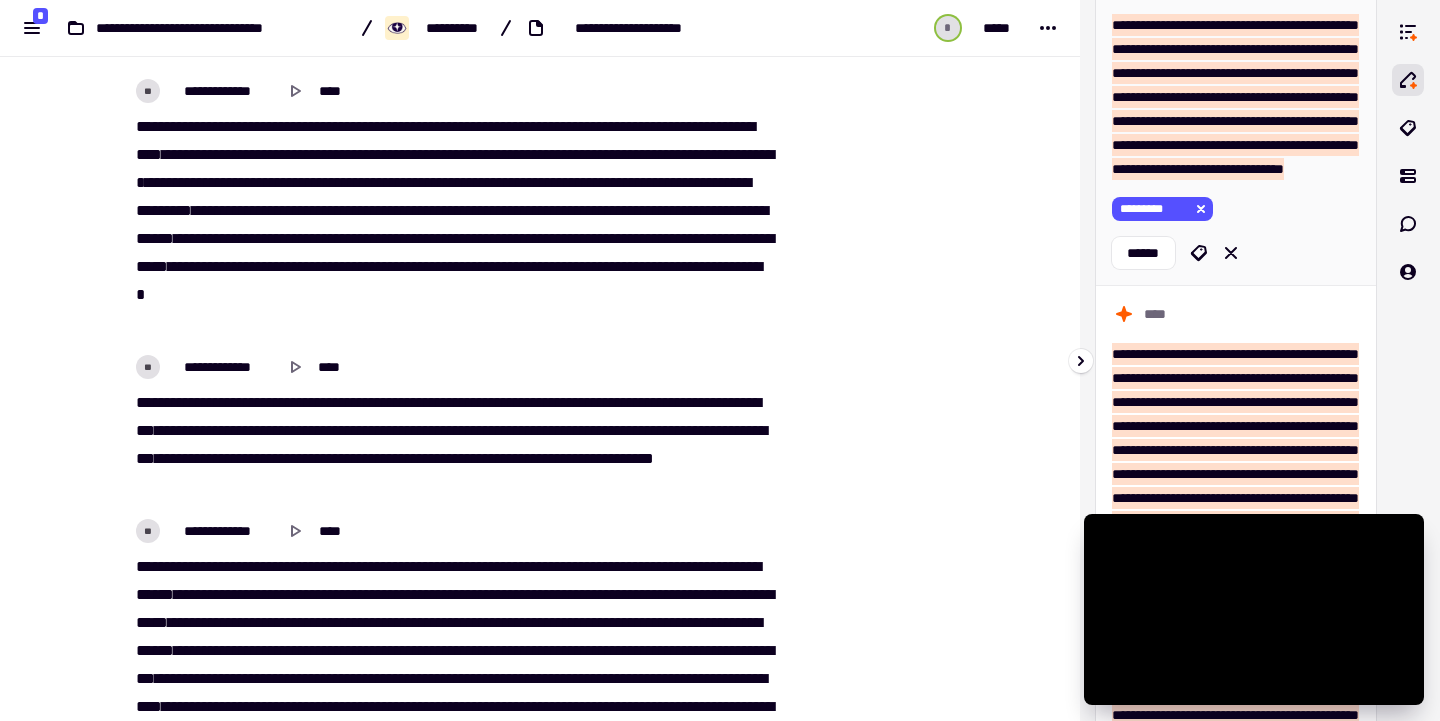 scroll, scrollTop: 1429, scrollLeft: 0, axis: vertical 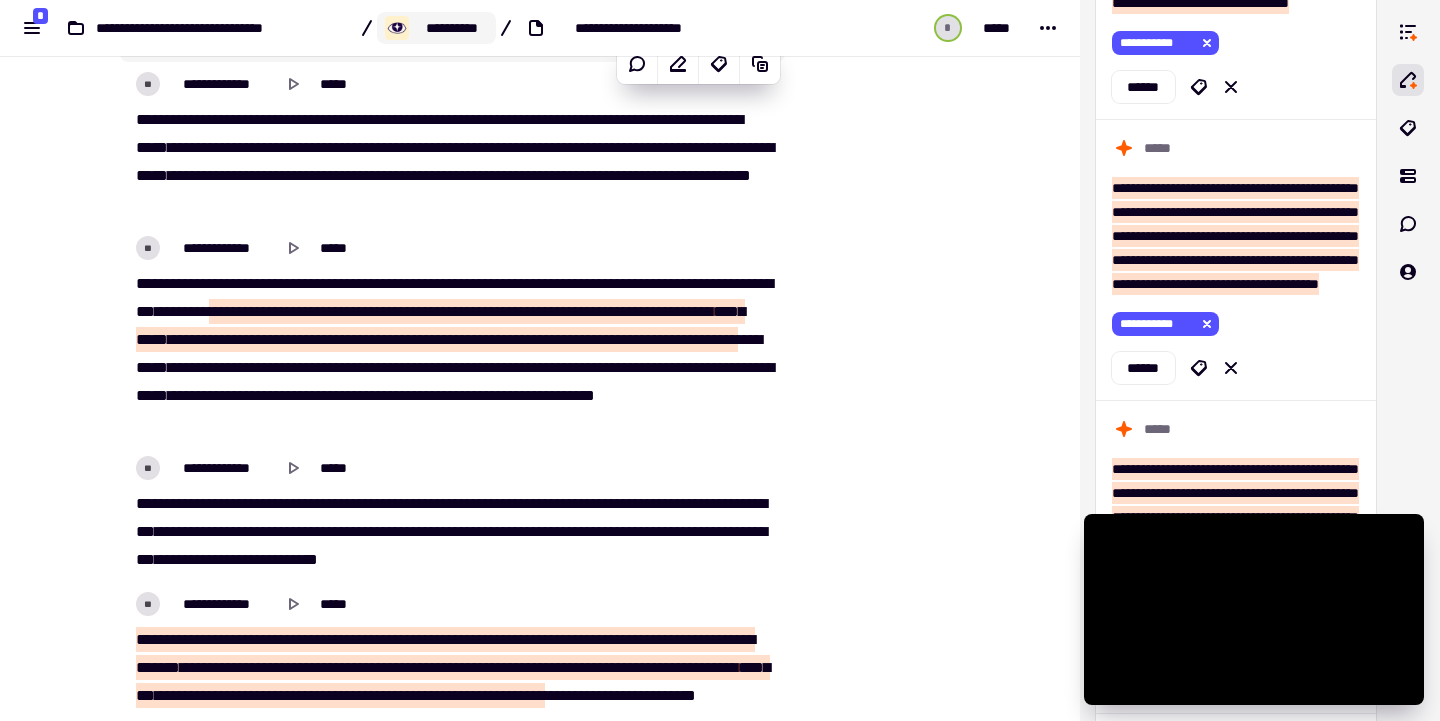 click on "**********" 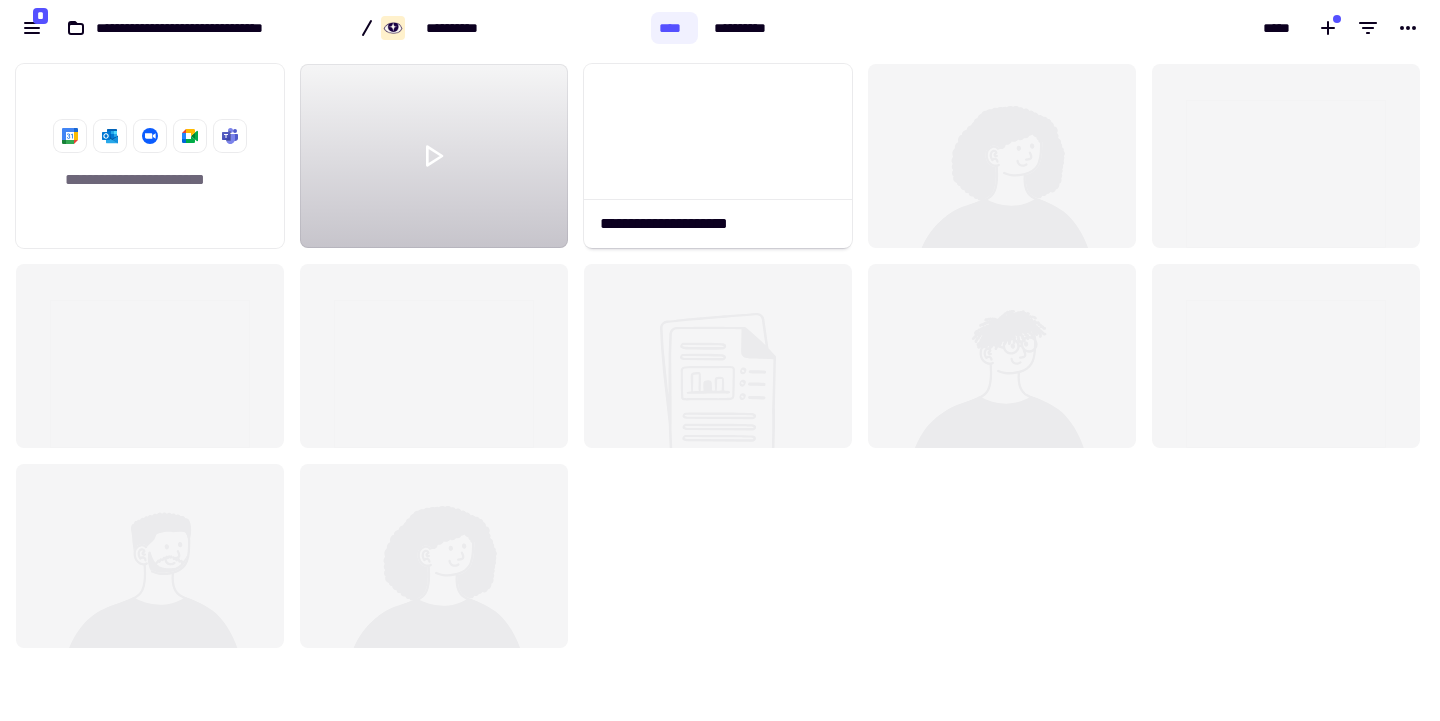 scroll, scrollTop: 1, scrollLeft: 1, axis: both 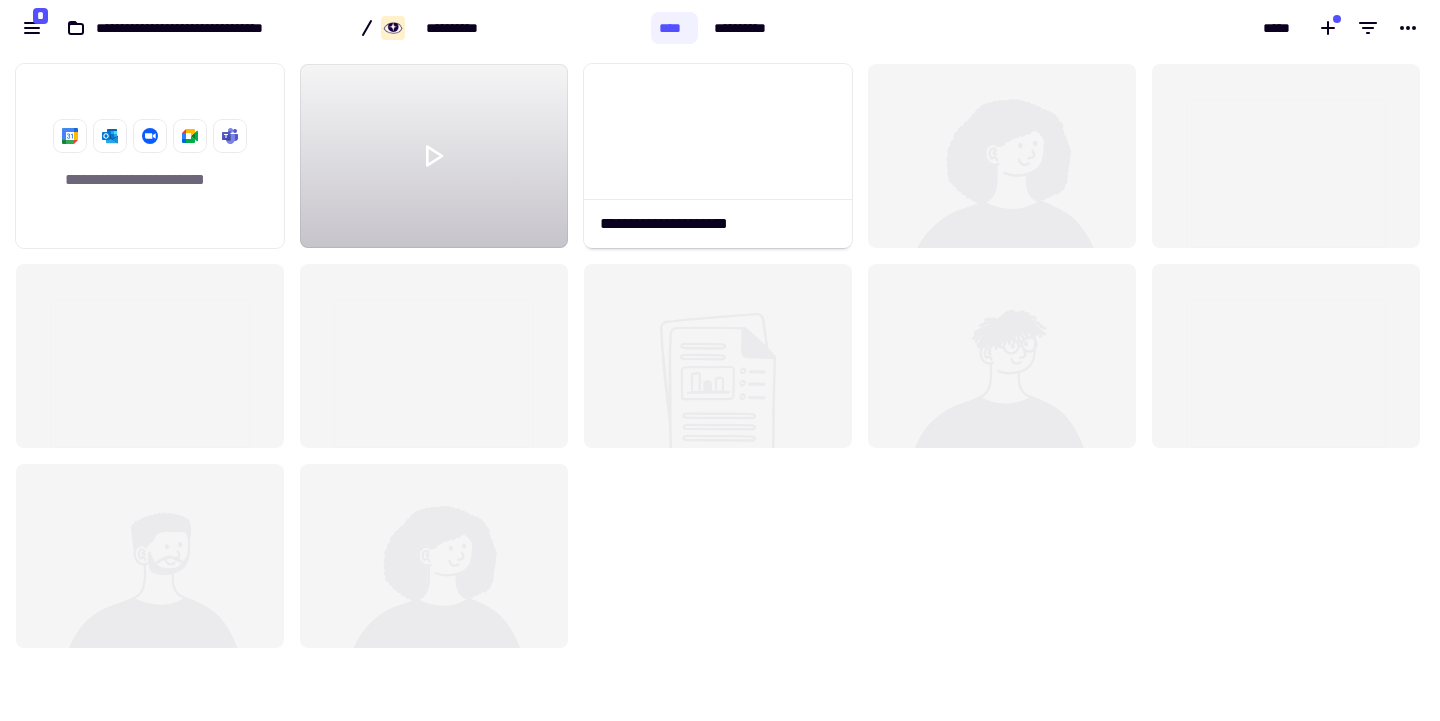 click 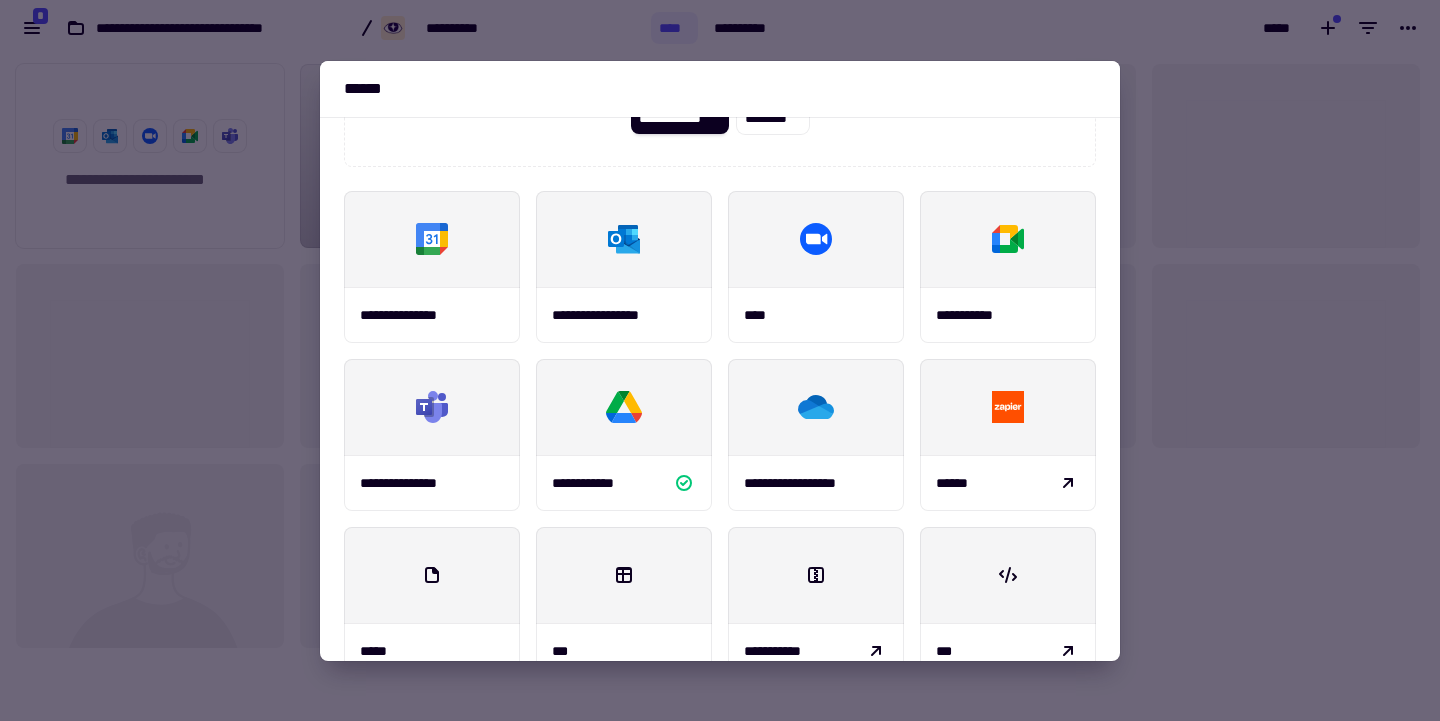 scroll, scrollTop: 217, scrollLeft: 0, axis: vertical 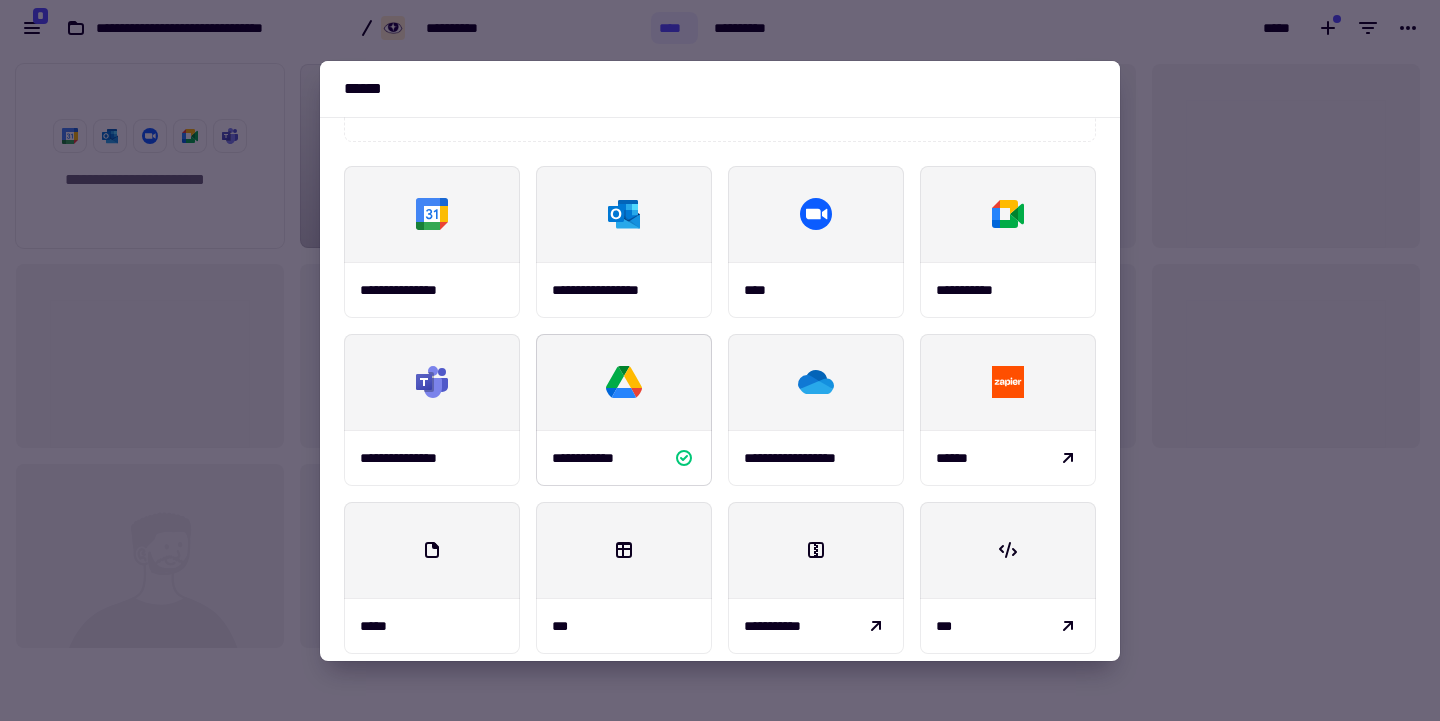 click at bounding box center (624, 382) 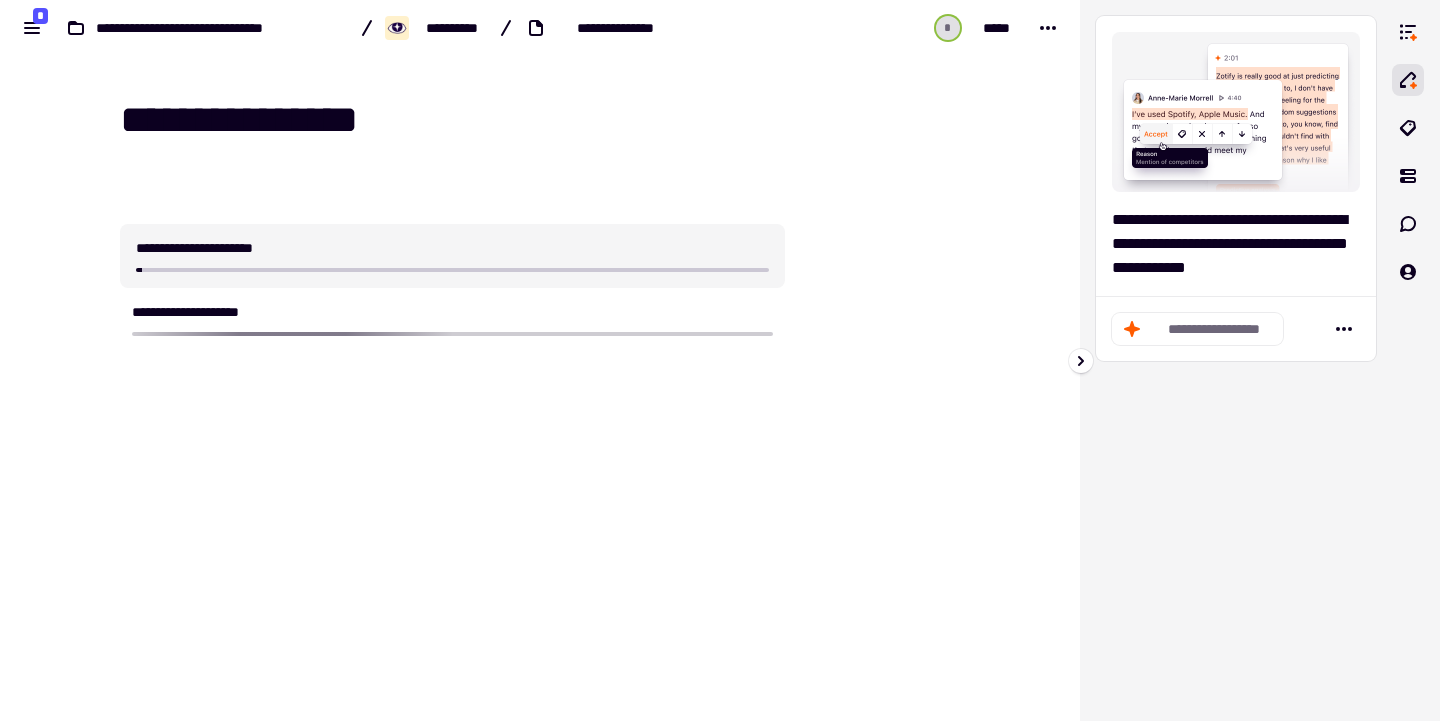 click on "**********" at bounding box center [1236, 360] 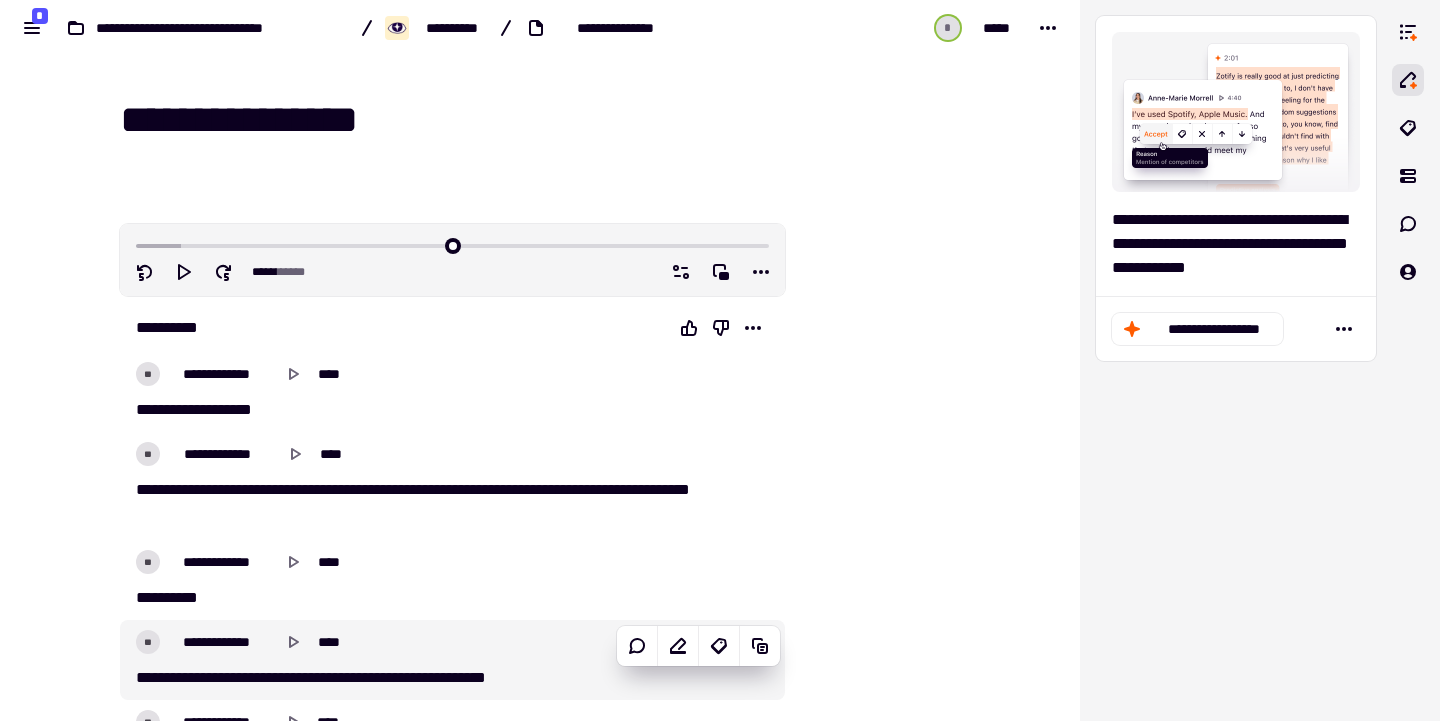 scroll, scrollTop: 0, scrollLeft: 0, axis: both 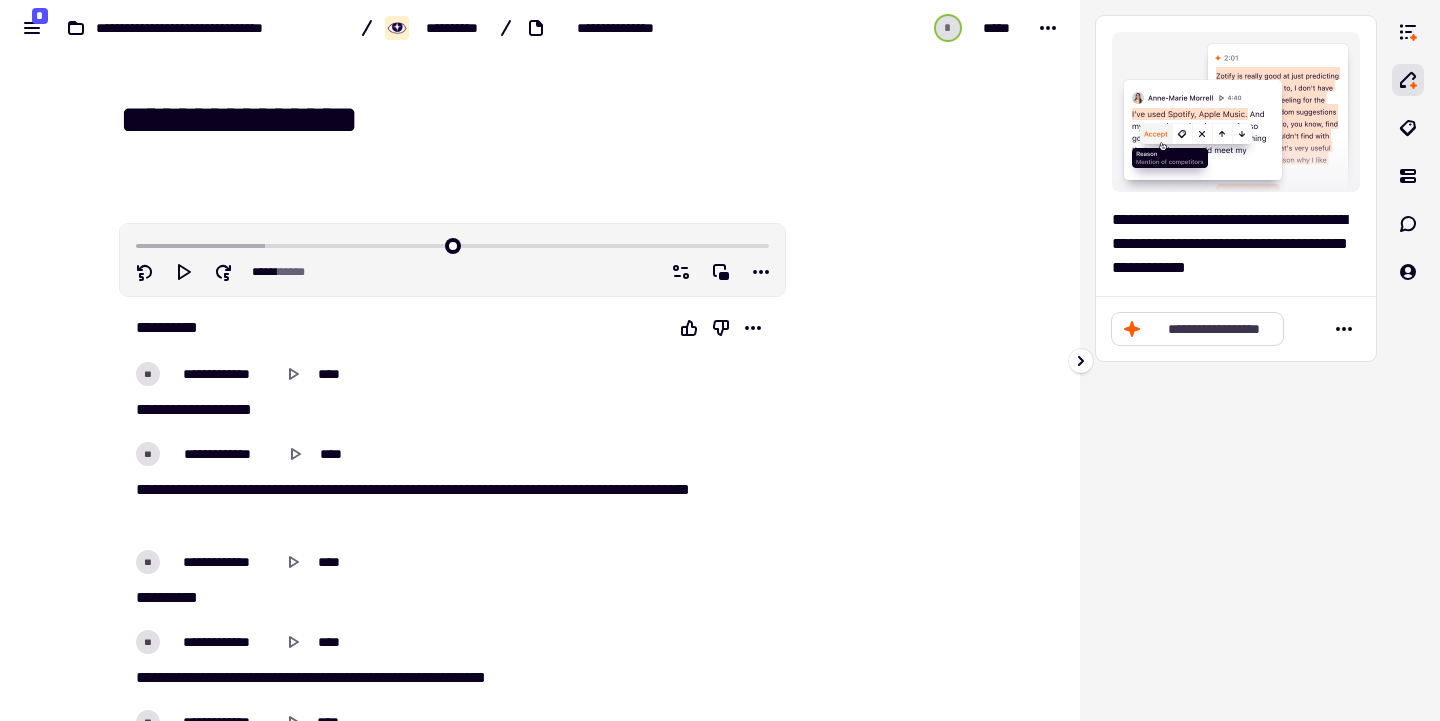 click on "**********" 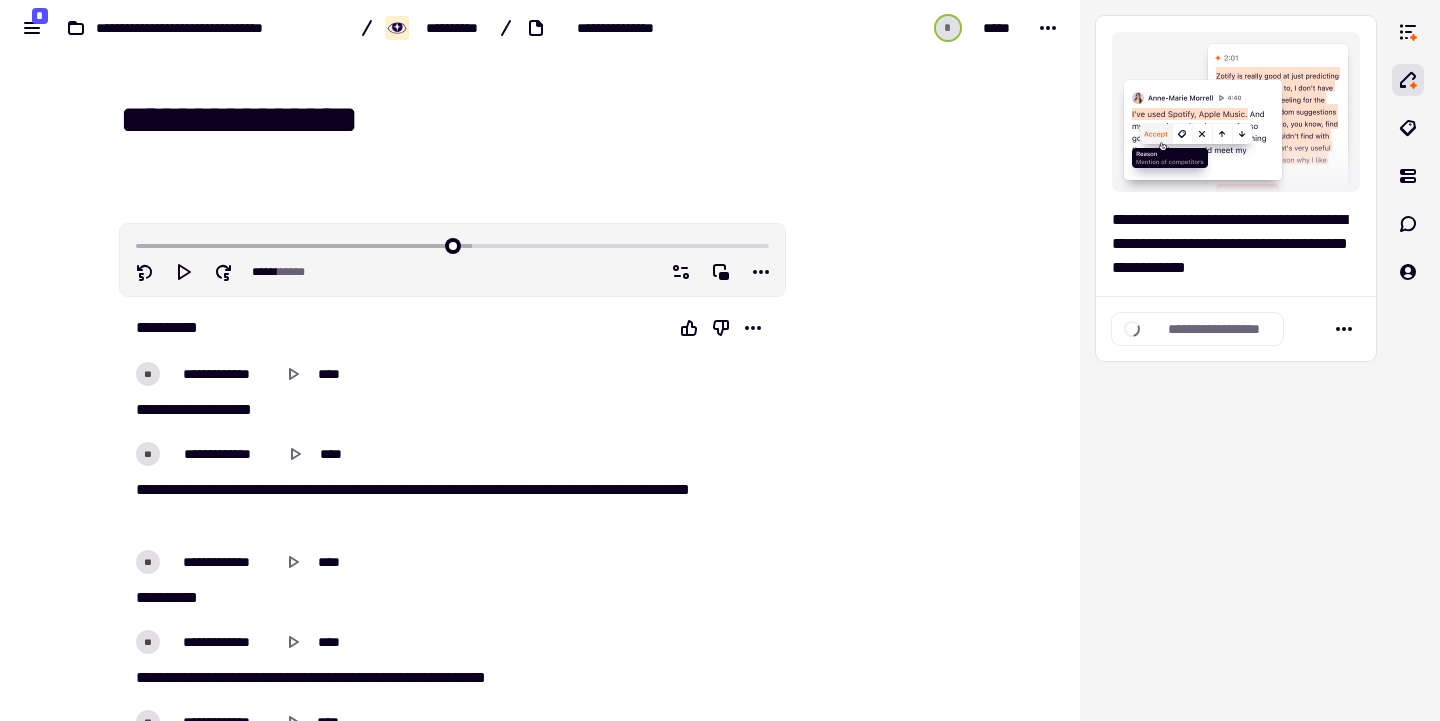 click on "**********" at bounding box center (552, 120) 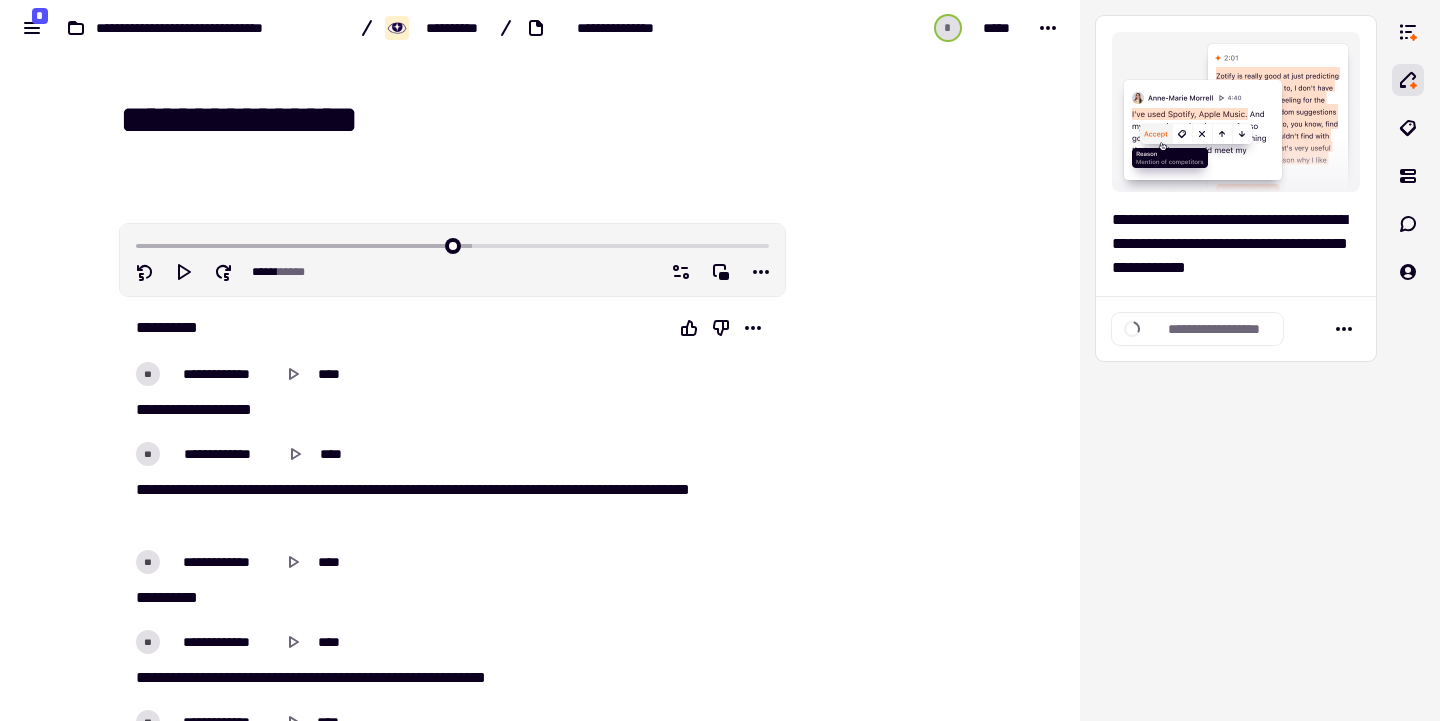 click on "**********" at bounding box center (552, 120) 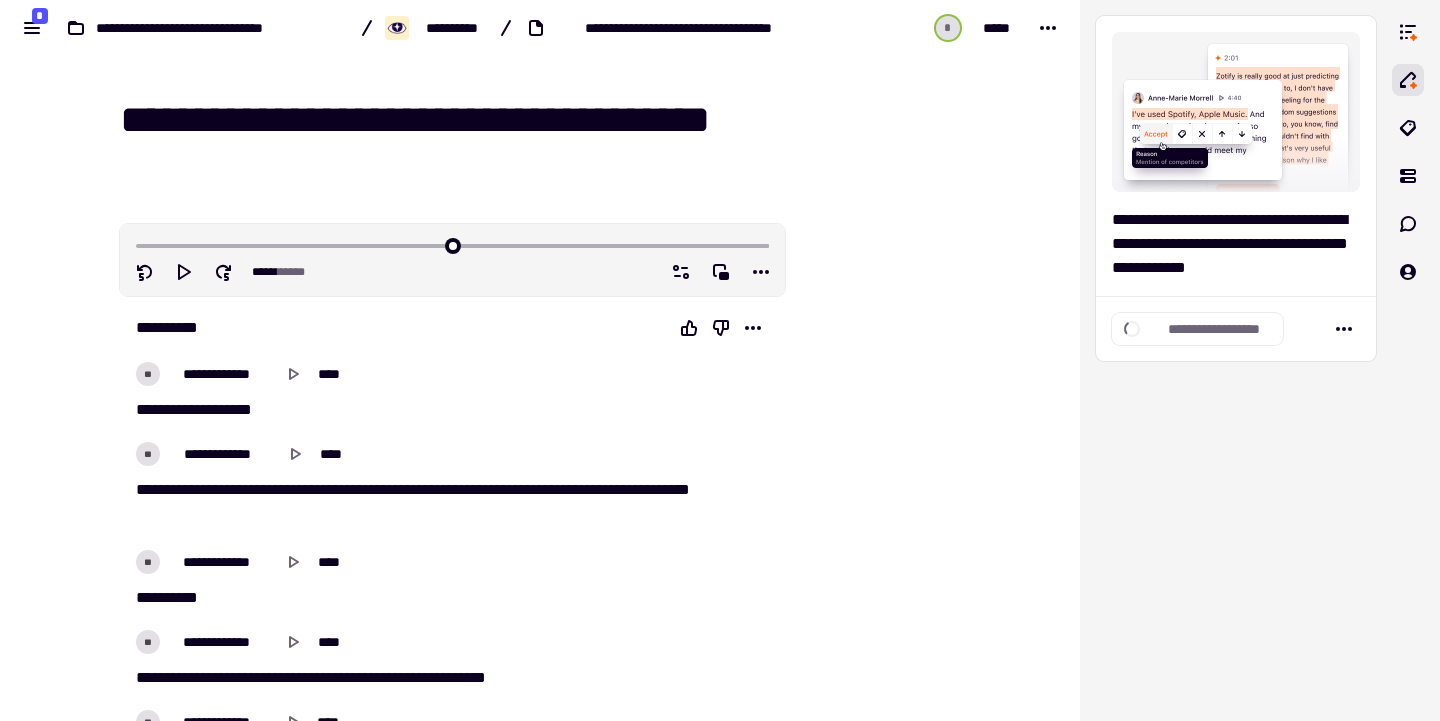click on "**********" at bounding box center (552, 120) 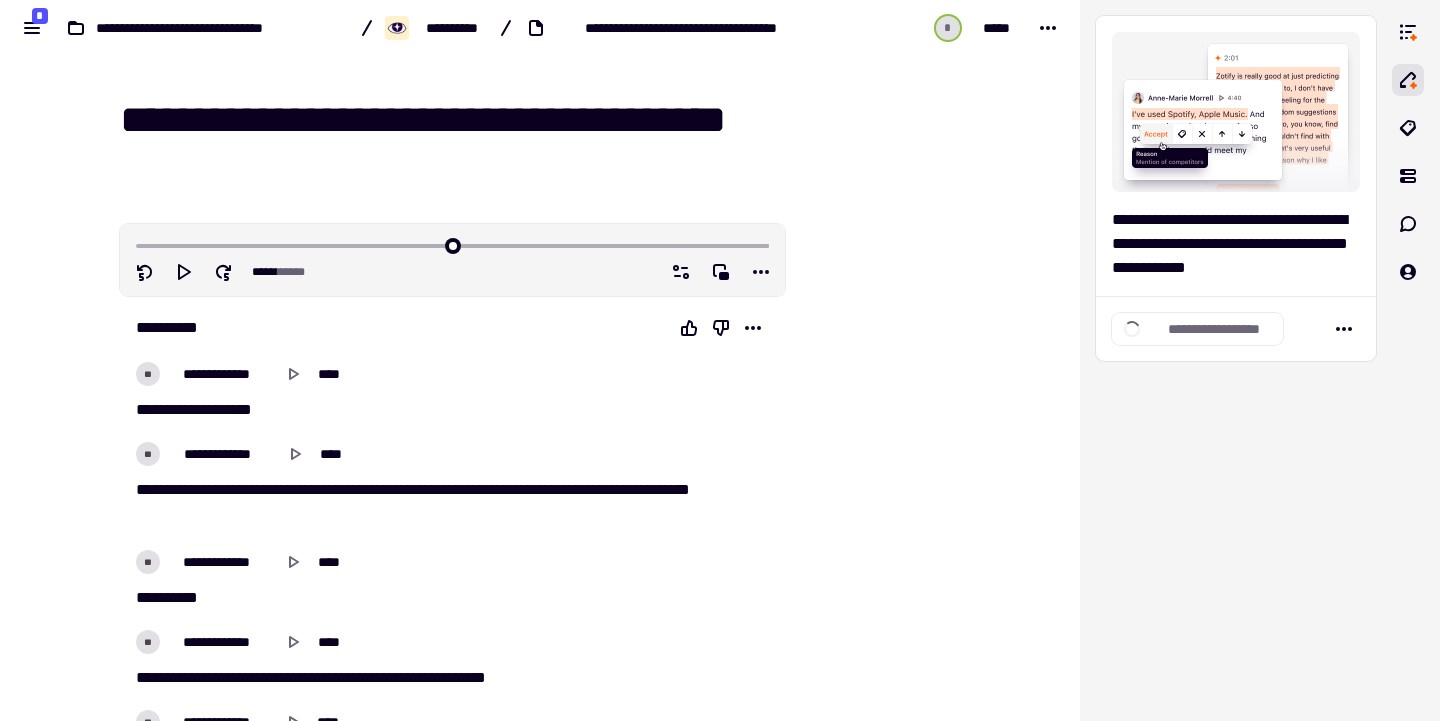 click on "**********" at bounding box center [552, 120] 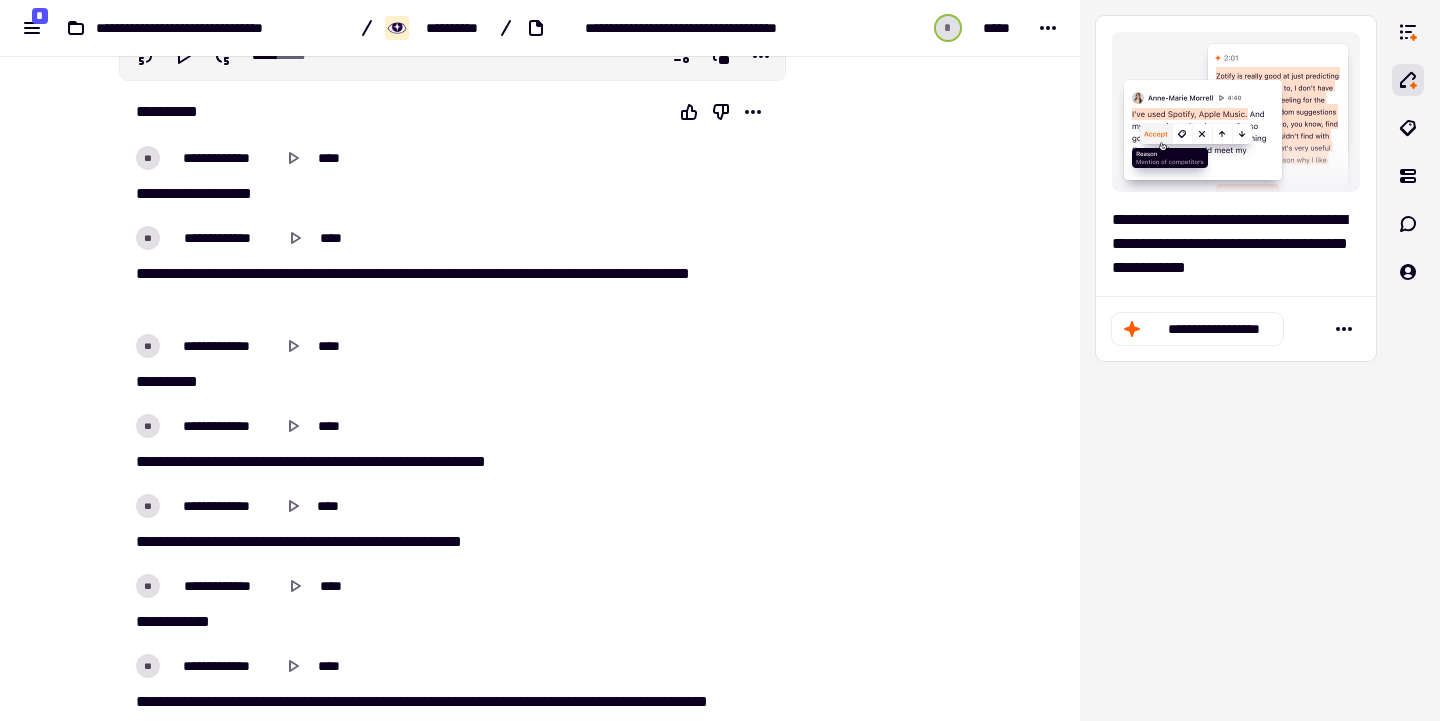 scroll, scrollTop: 399, scrollLeft: 0, axis: vertical 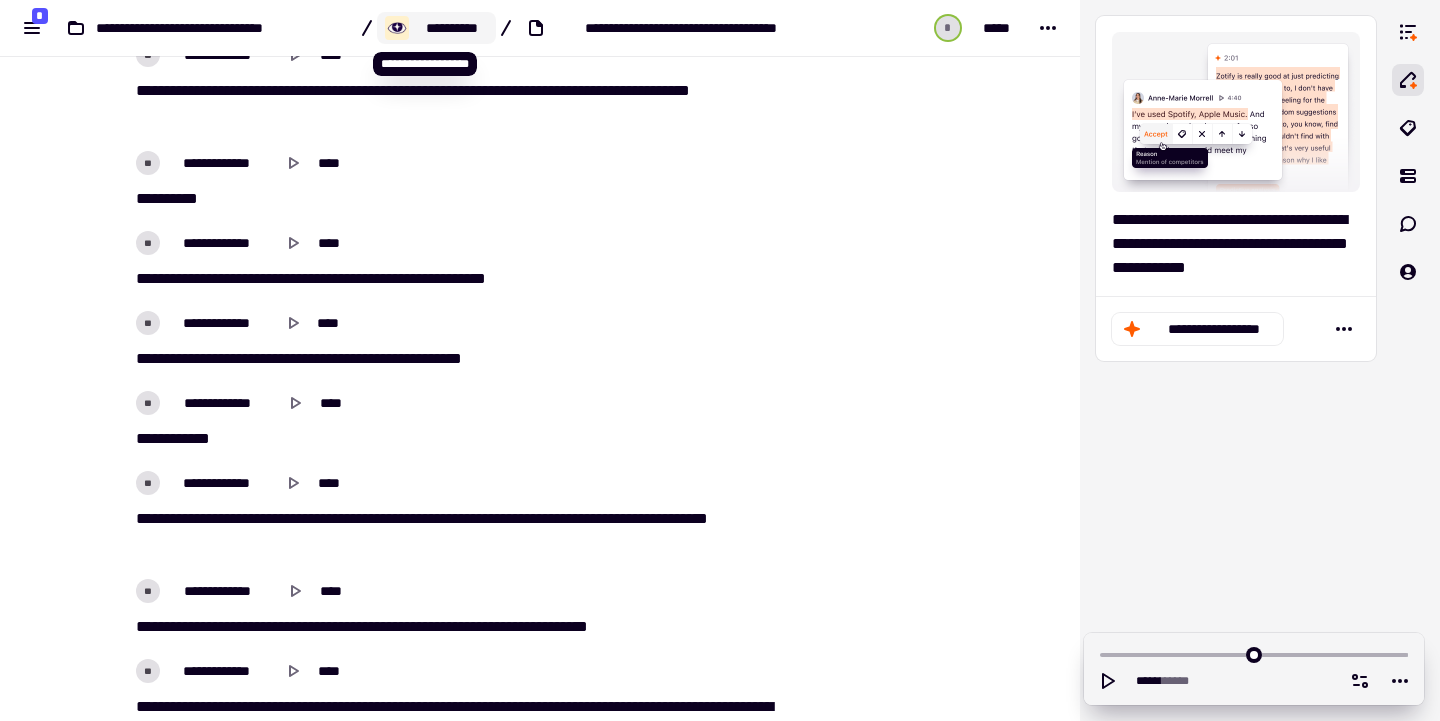 type on "**********" 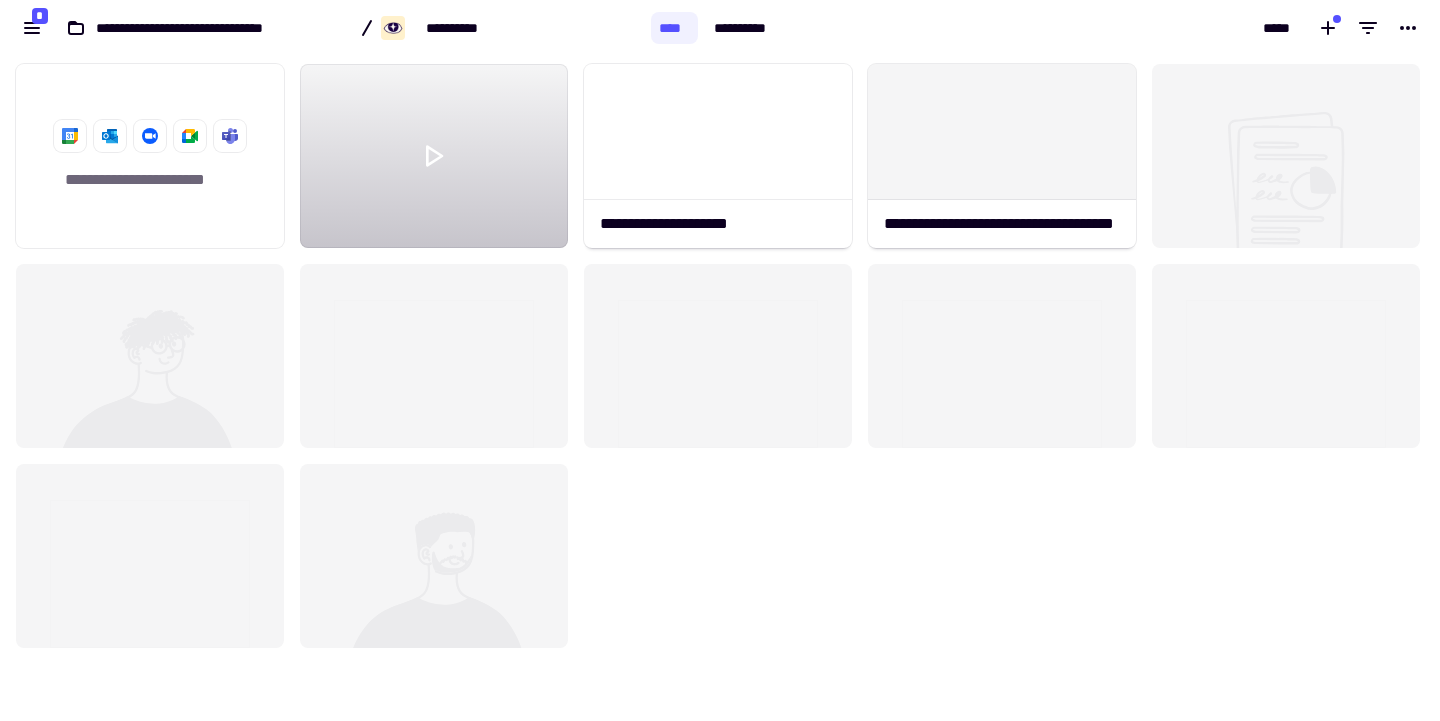 scroll, scrollTop: 1, scrollLeft: 1, axis: both 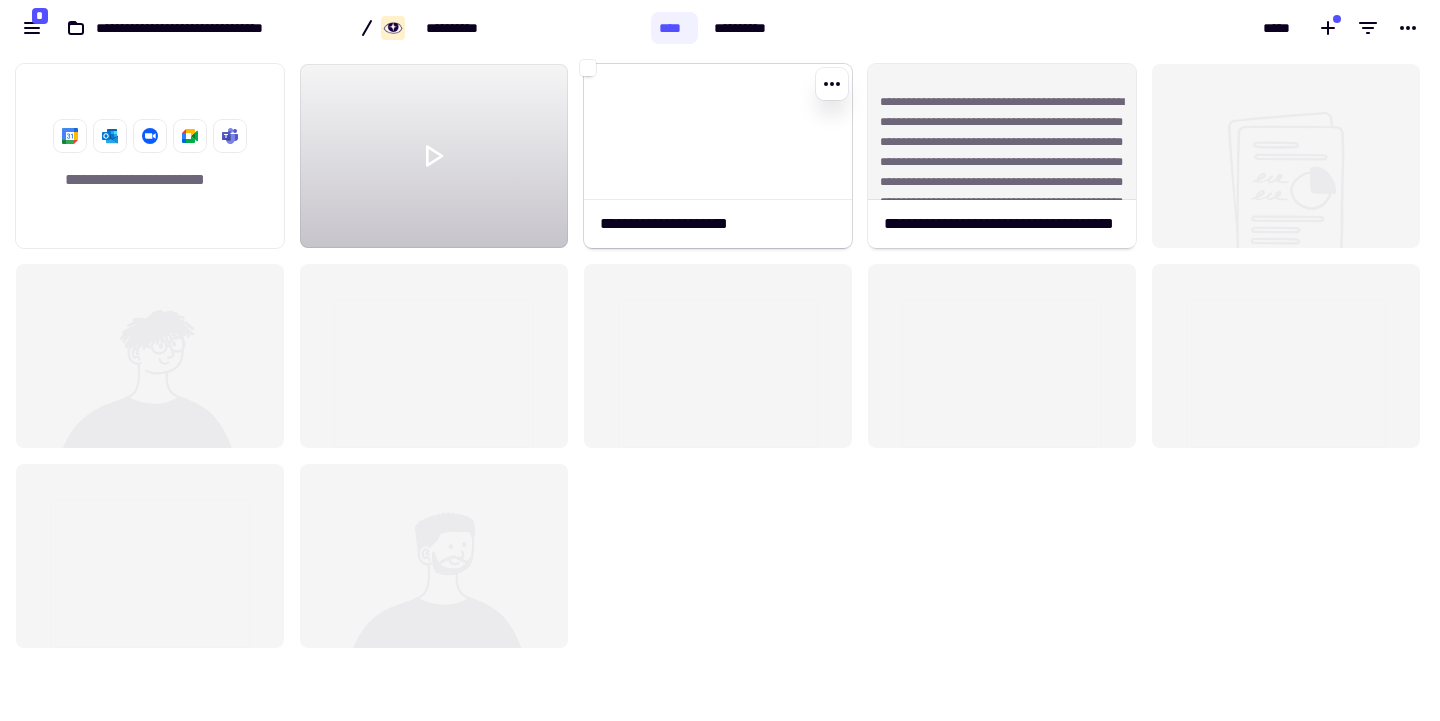click on "**********" 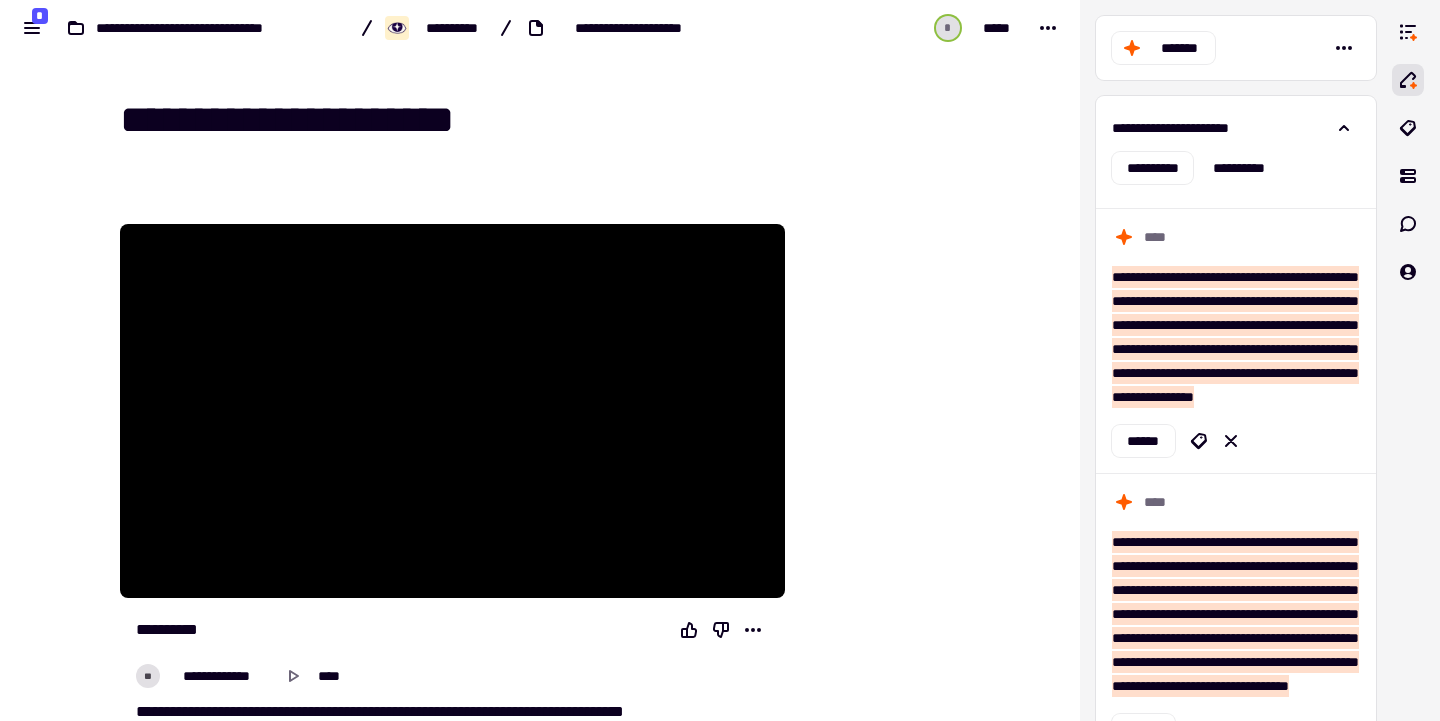 scroll, scrollTop: 0, scrollLeft: 0, axis: both 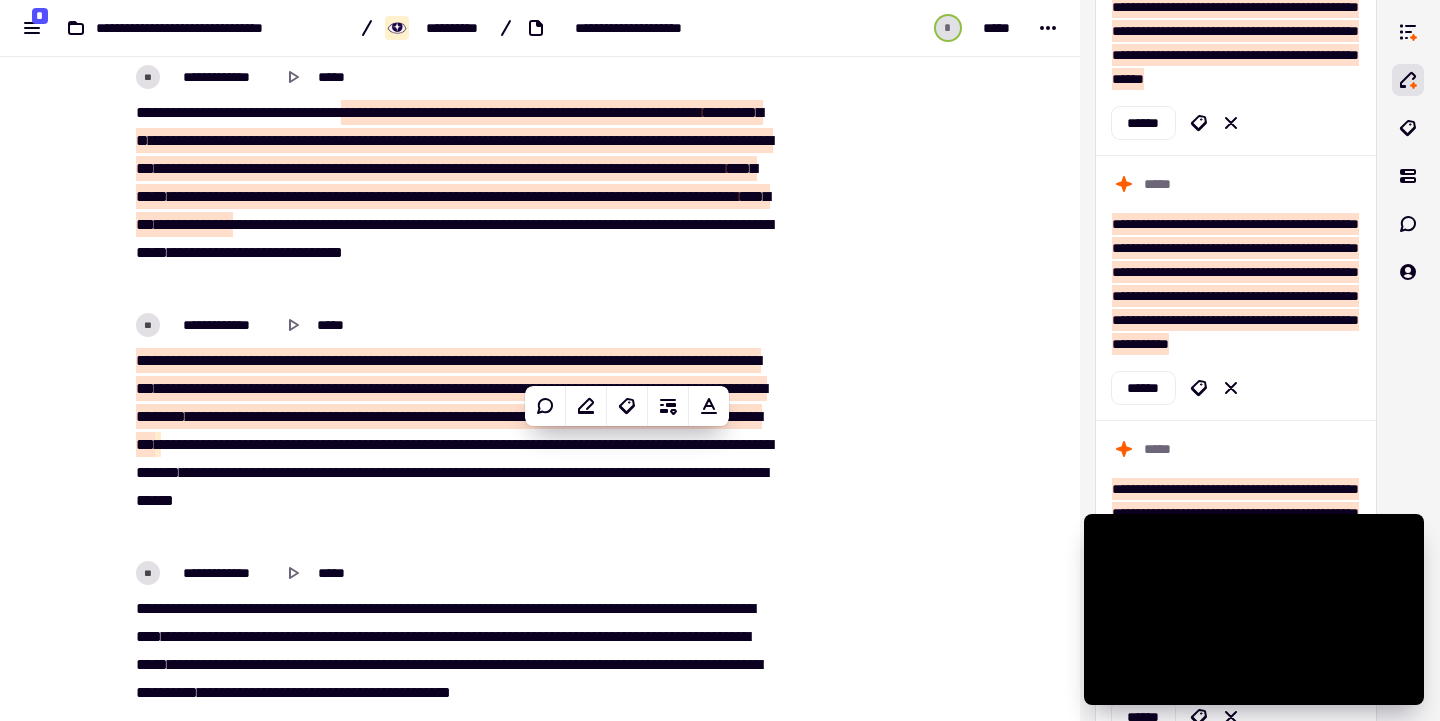 click at bounding box center [884, 3858] 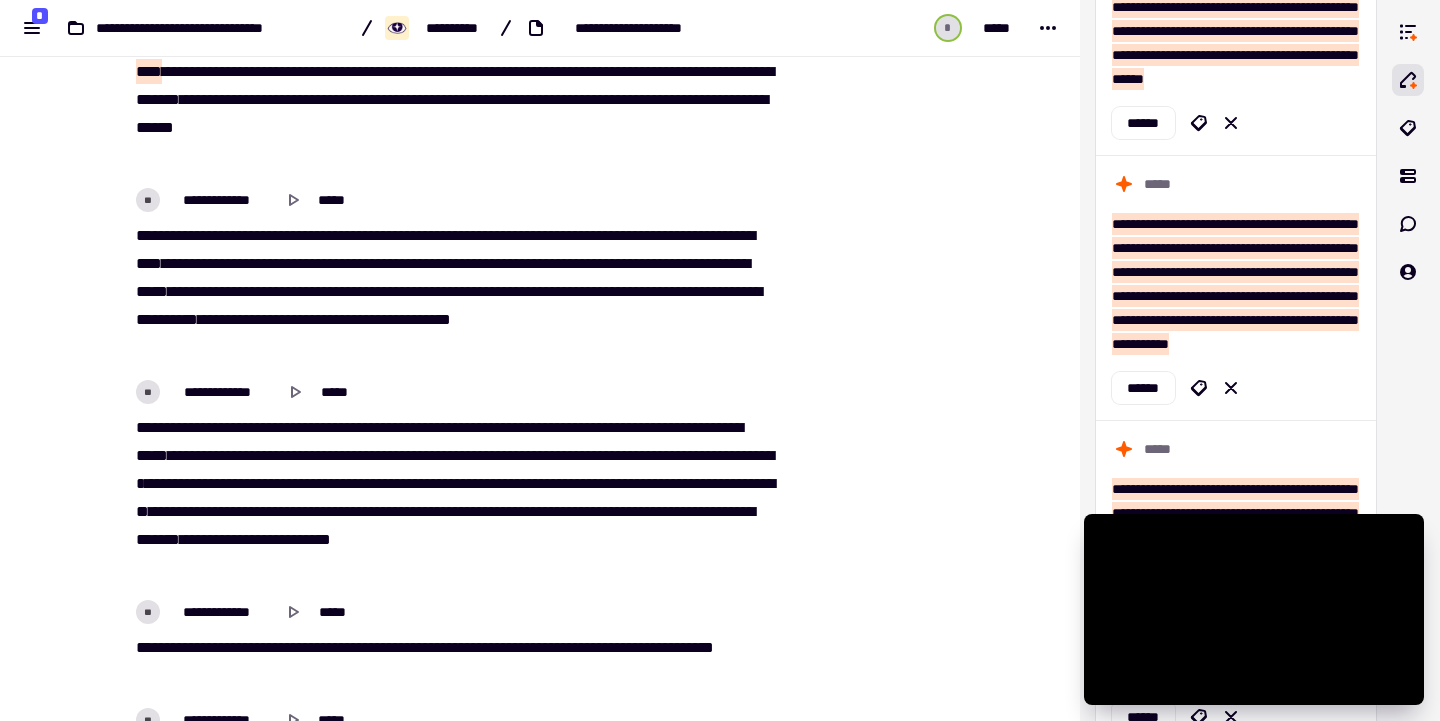 scroll, scrollTop: 9117, scrollLeft: 0, axis: vertical 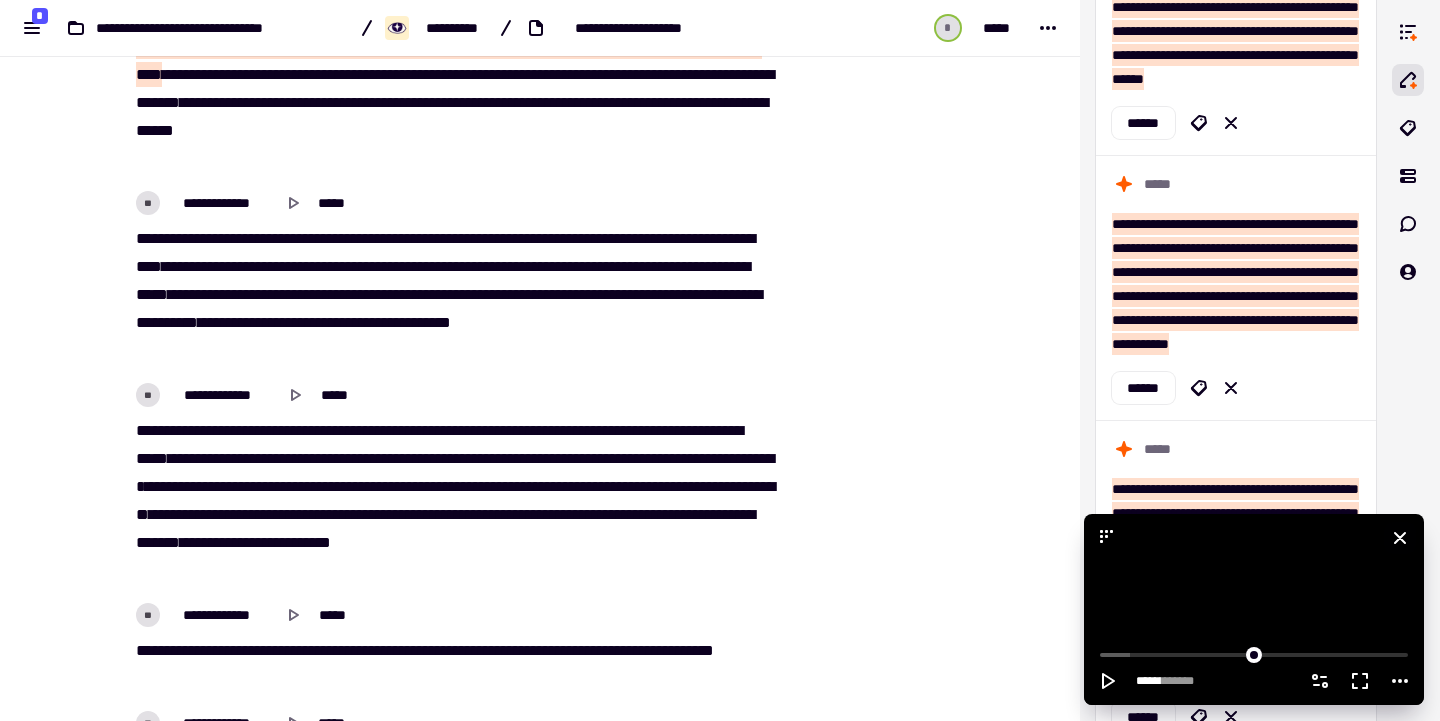 click 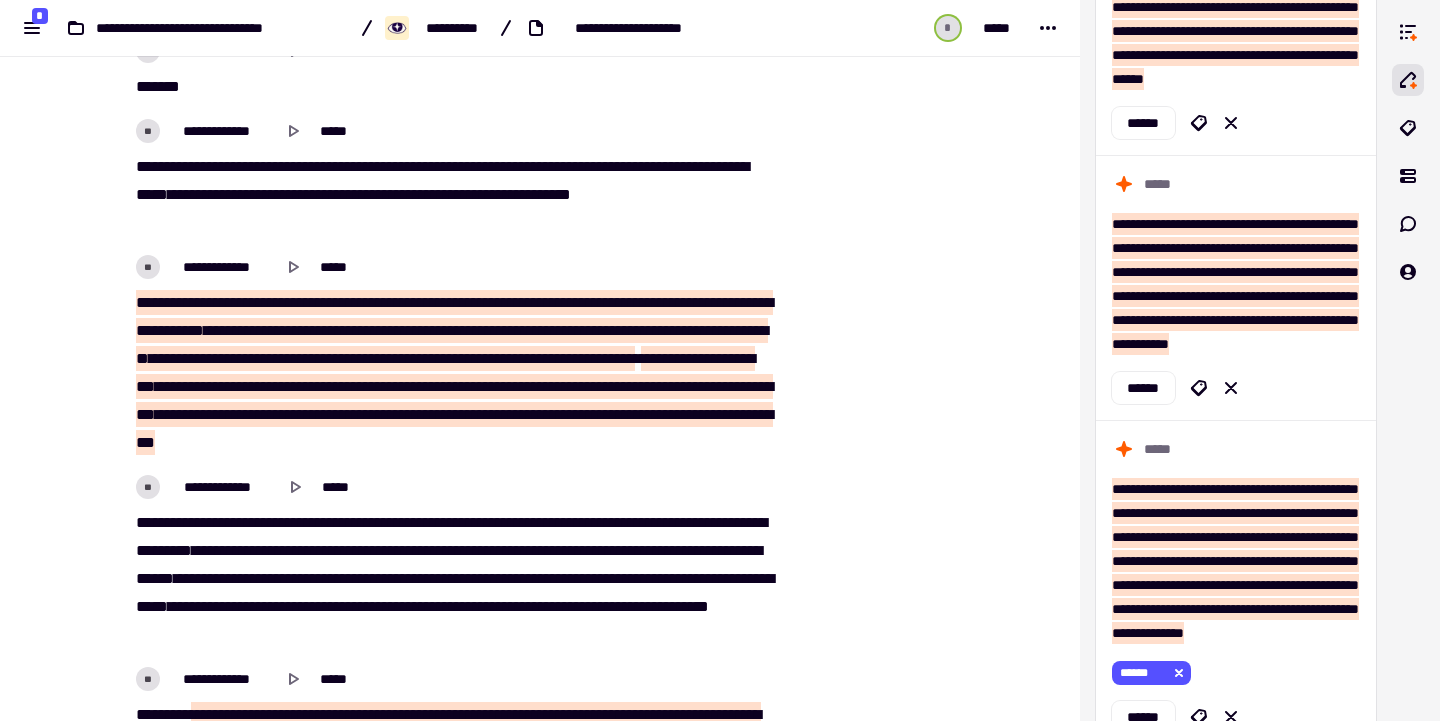 scroll, scrollTop: 12125, scrollLeft: 0, axis: vertical 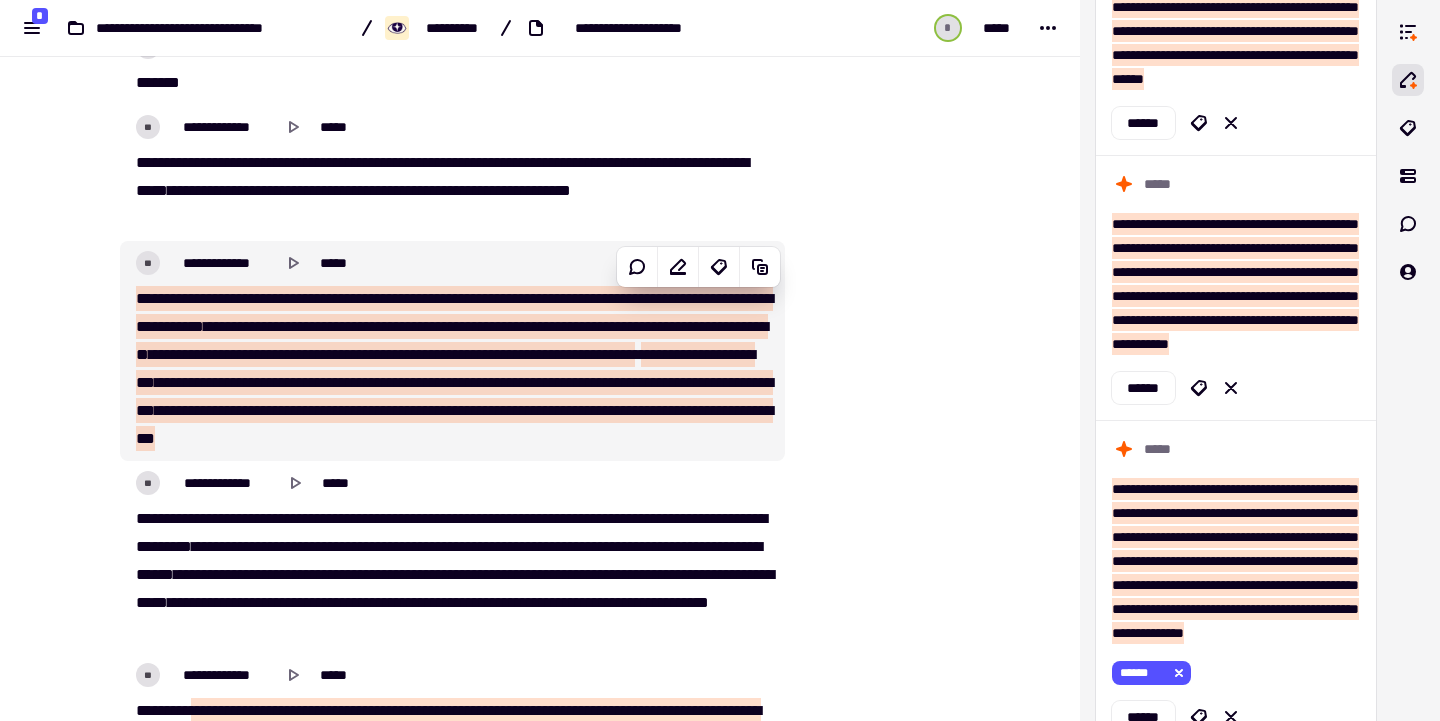 click on "******" at bounding box center [203, 354] 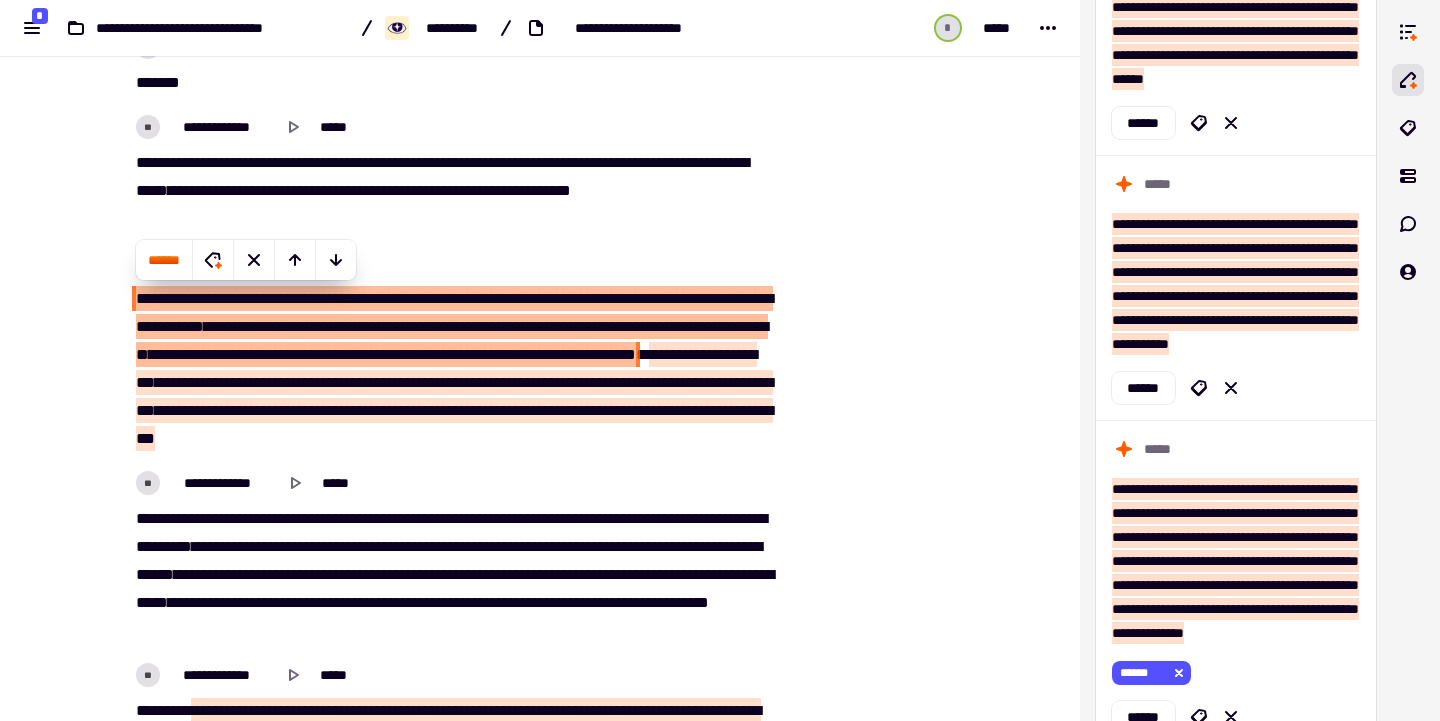 scroll, scrollTop: 6994, scrollLeft: 0, axis: vertical 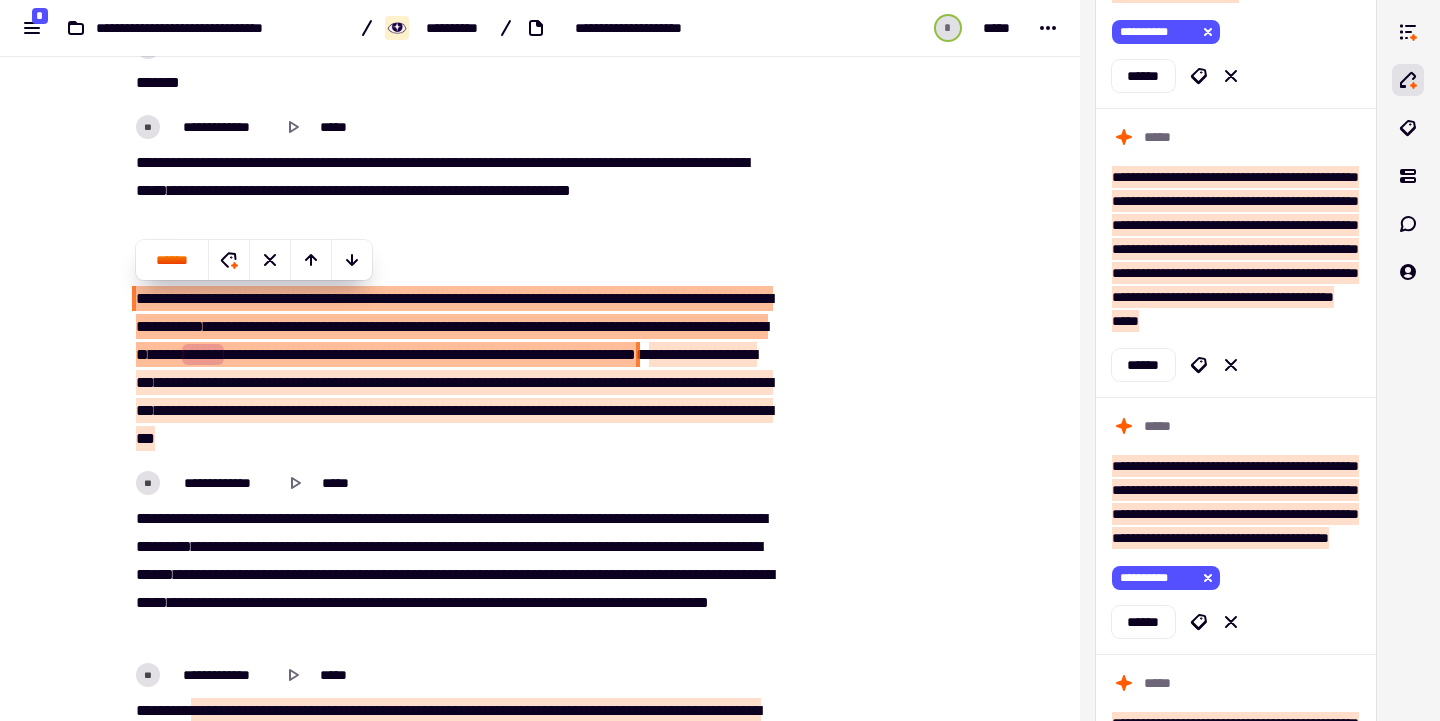 click on "**********" at bounding box center (540, 468) 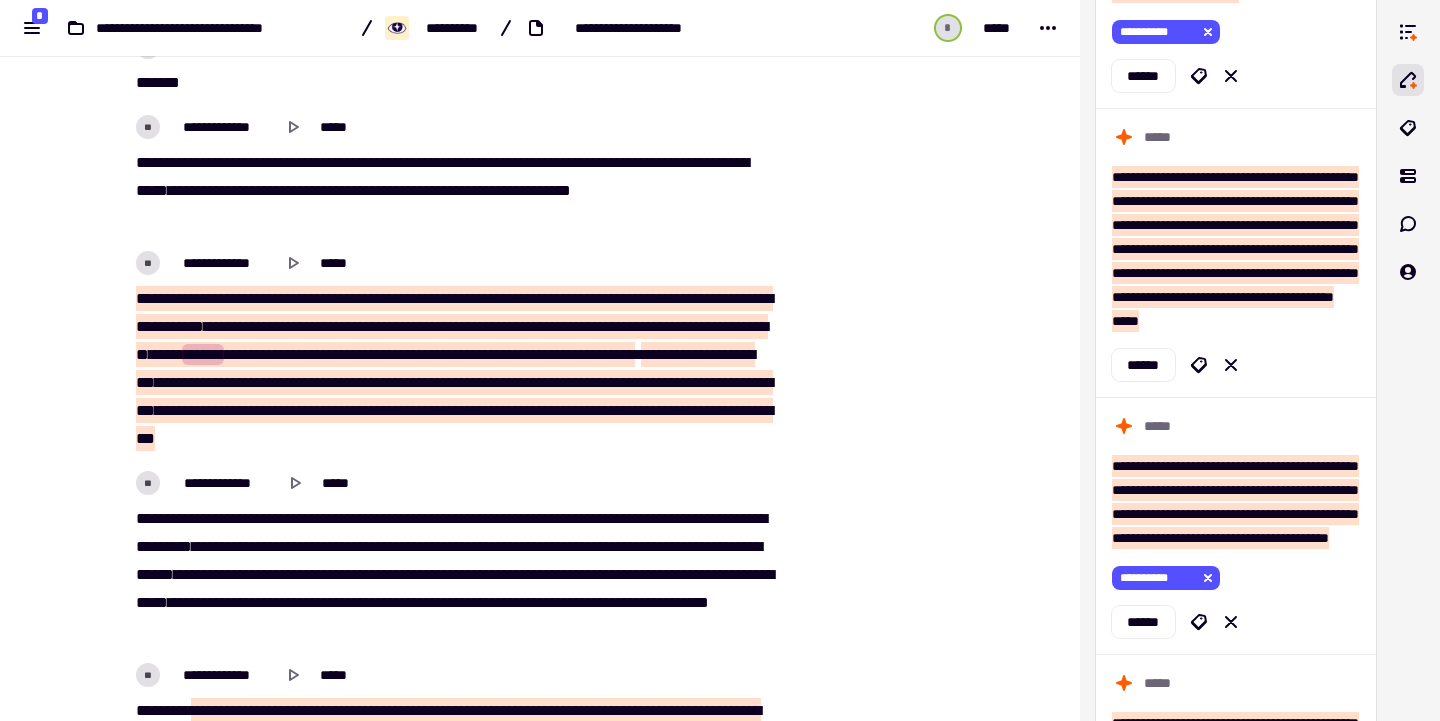 click at bounding box center (886, 476) 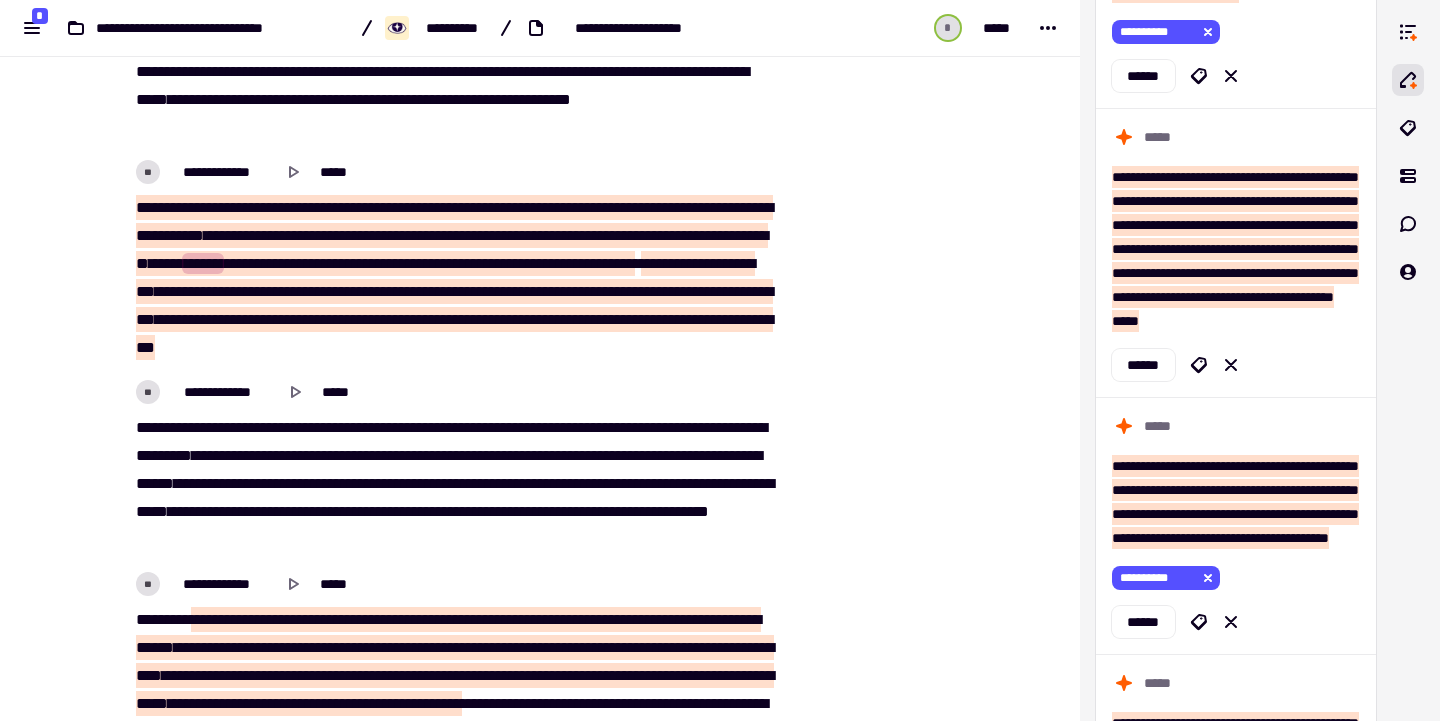 scroll, scrollTop: 12205, scrollLeft: 0, axis: vertical 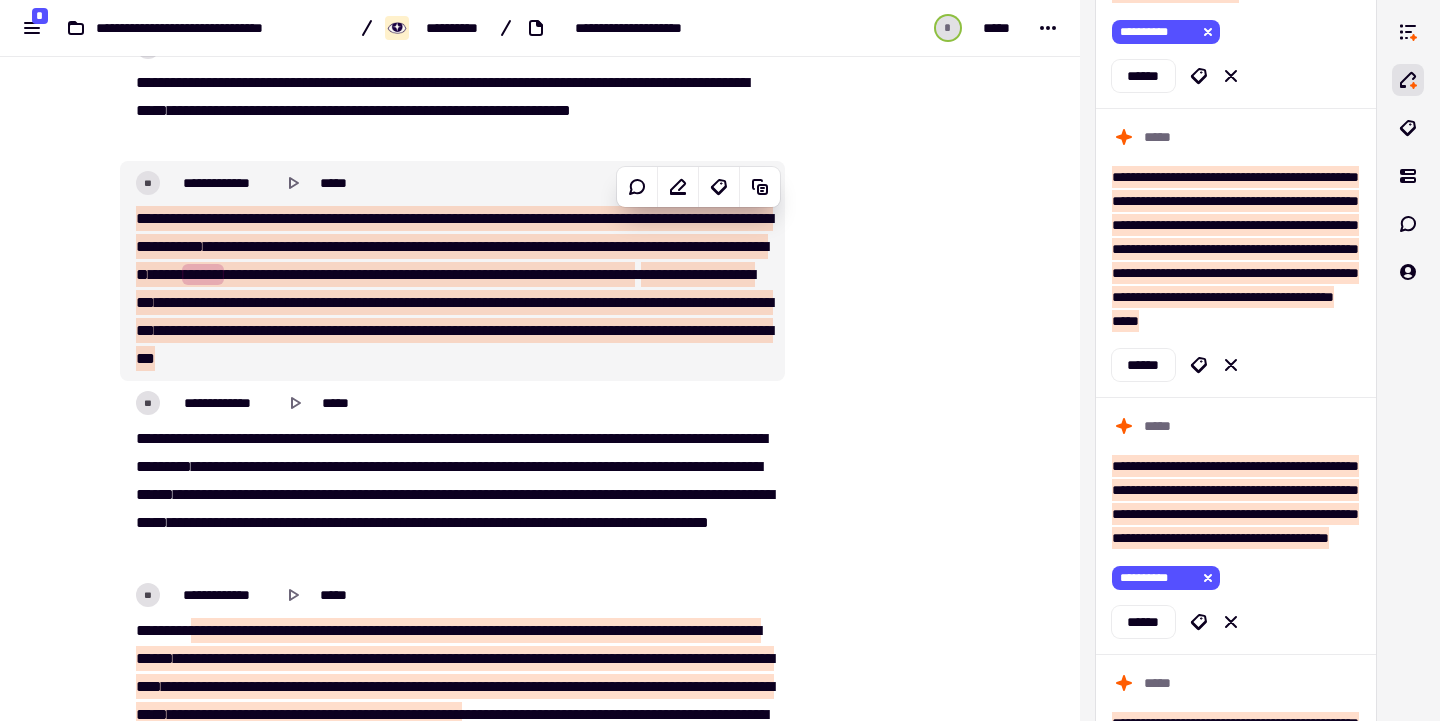 click on "******" at bounding box center (203, 274) 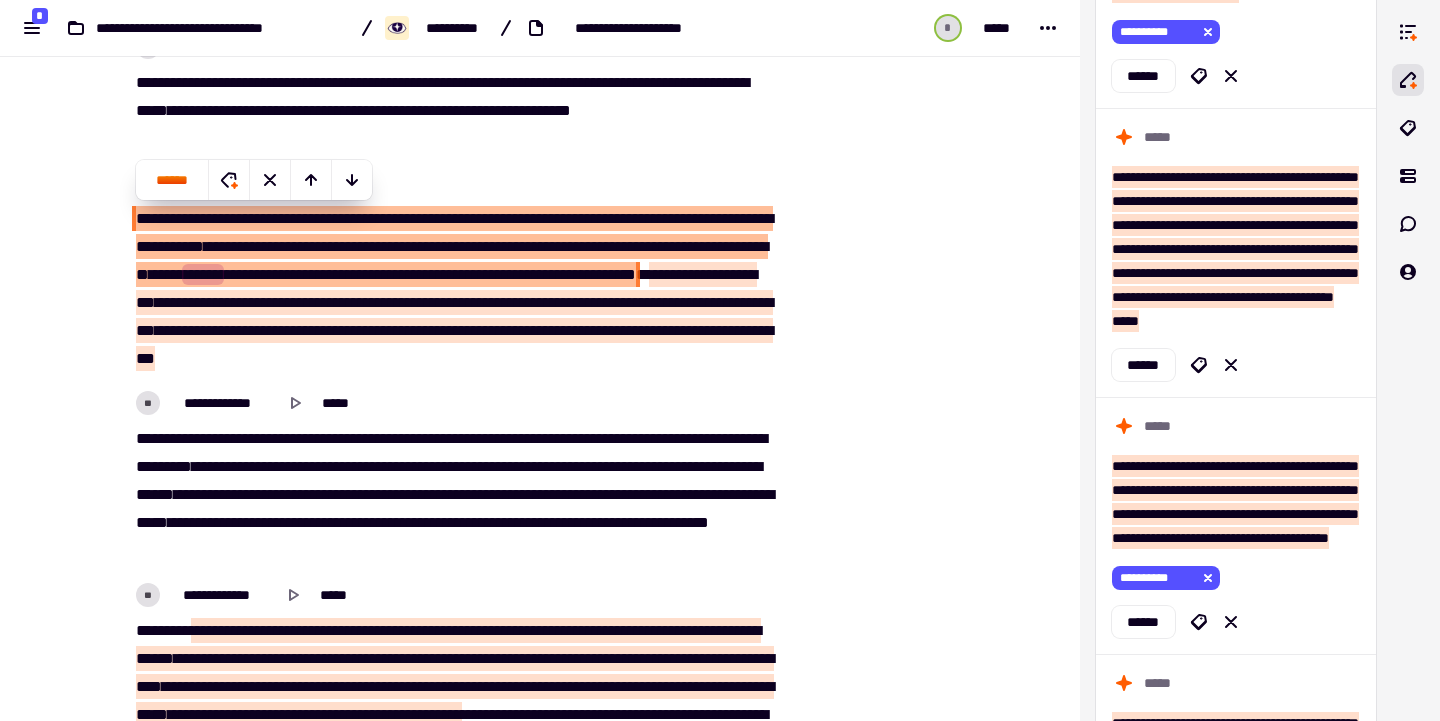 click at bounding box center (886, 396) 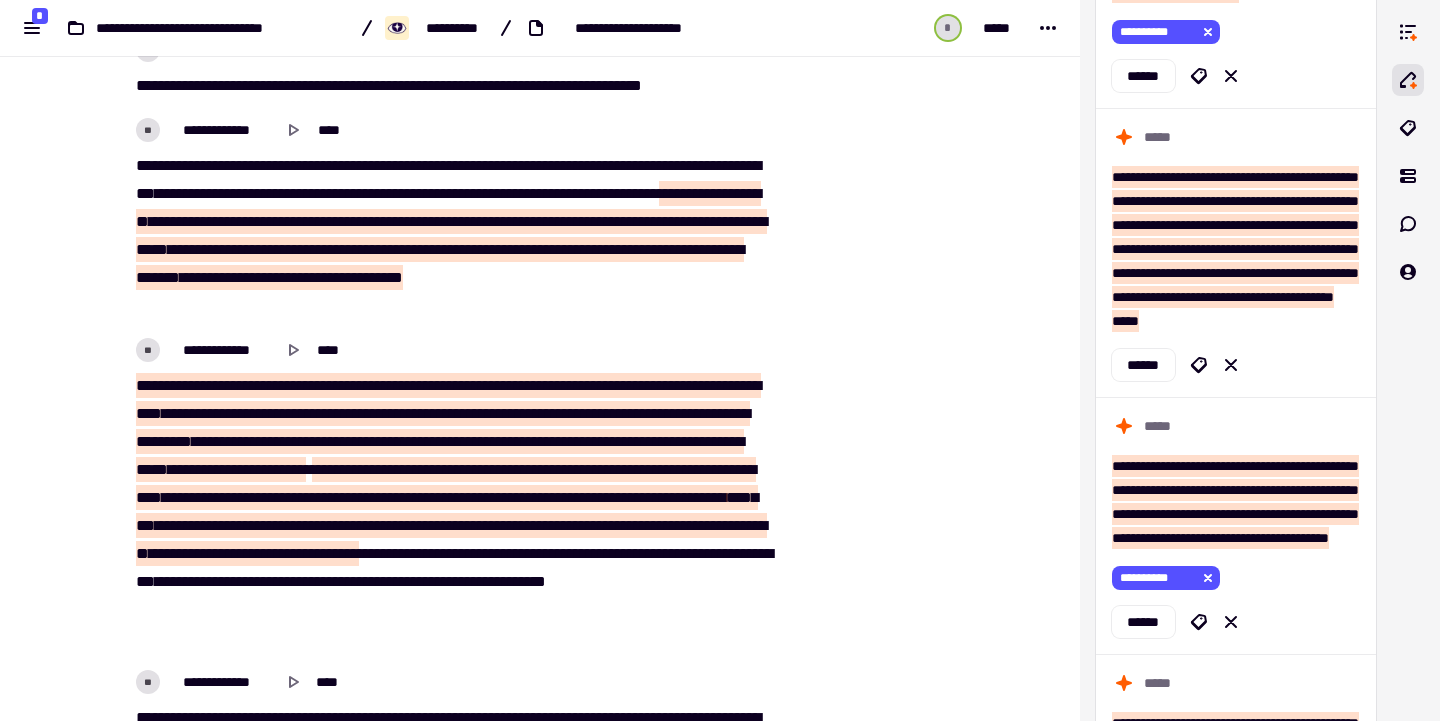 scroll, scrollTop: 1863, scrollLeft: 0, axis: vertical 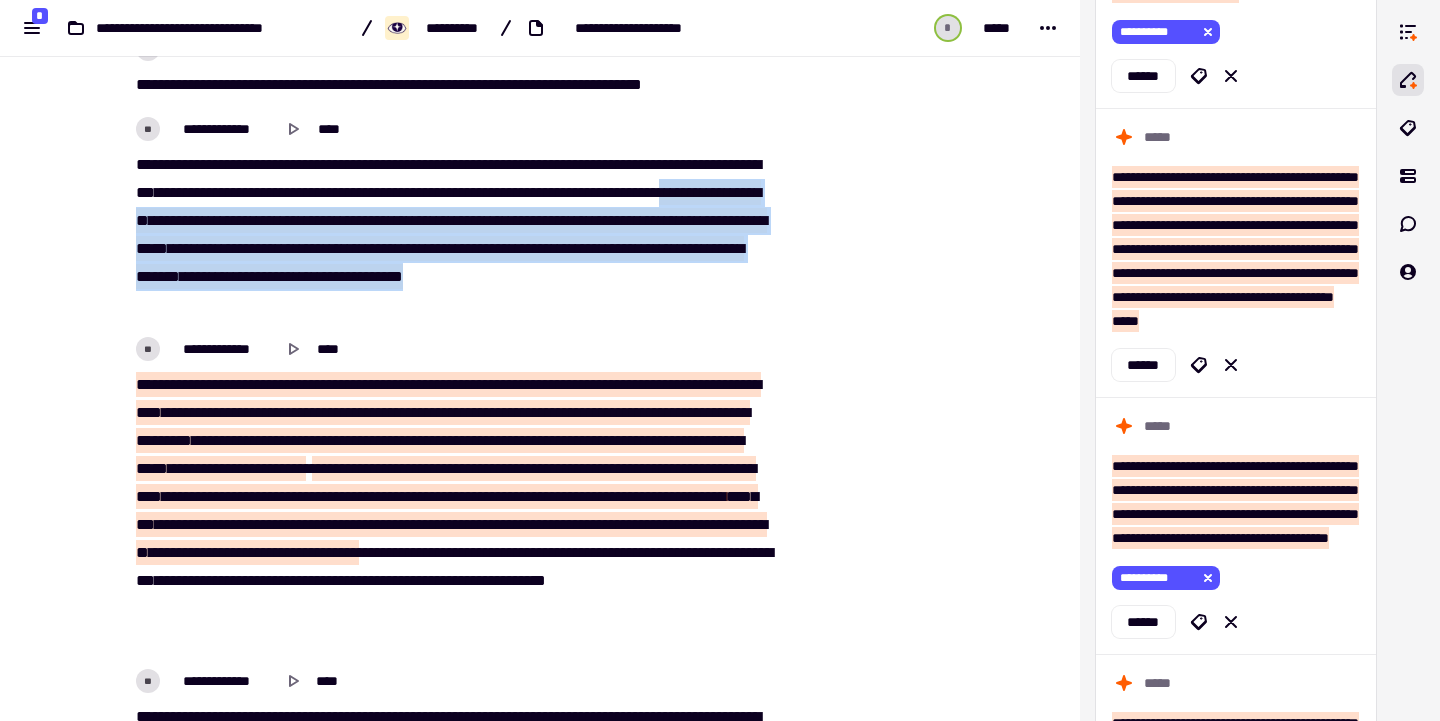drag, startPoint x: 344, startPoint y: 306, endPoint x: 297, endPoint y: 221, distance: 97.128784 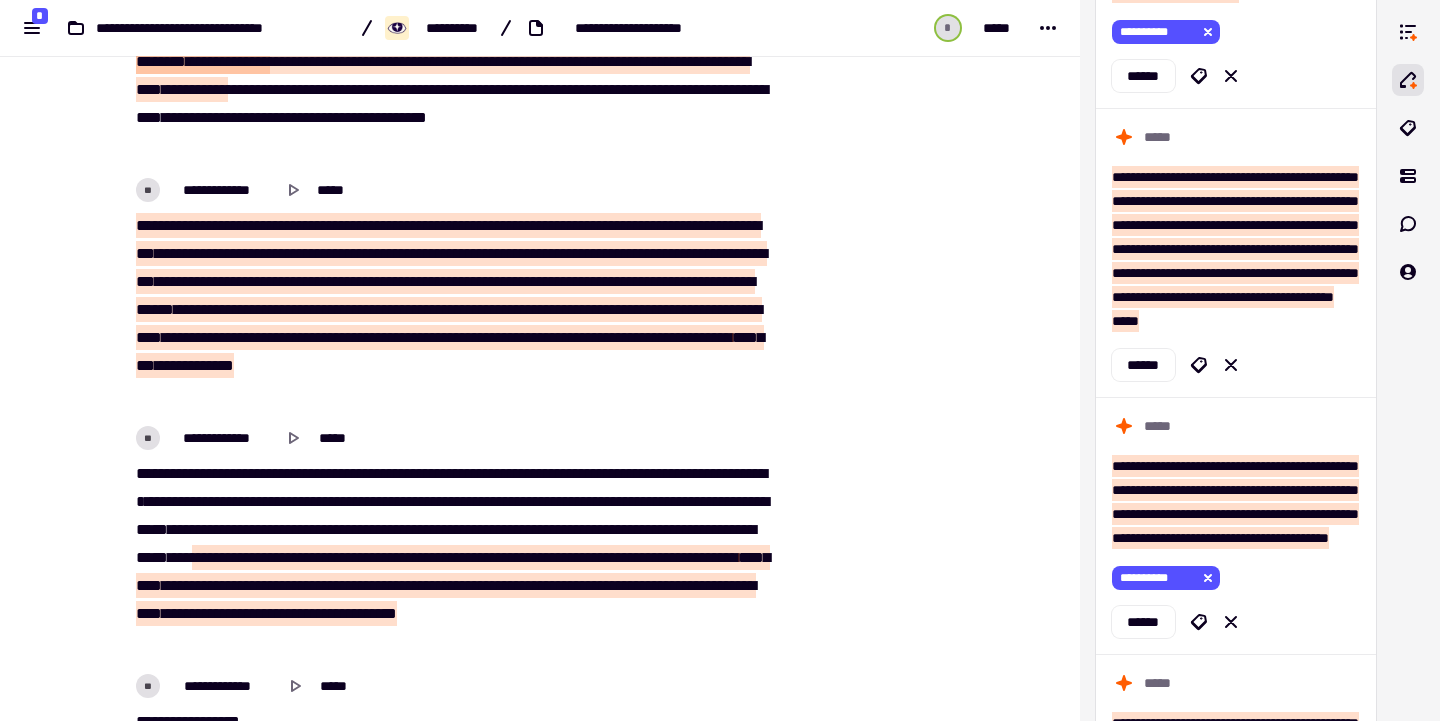 scroll, scrollTop: 5466, scrollLeft: 0, axis: vertical 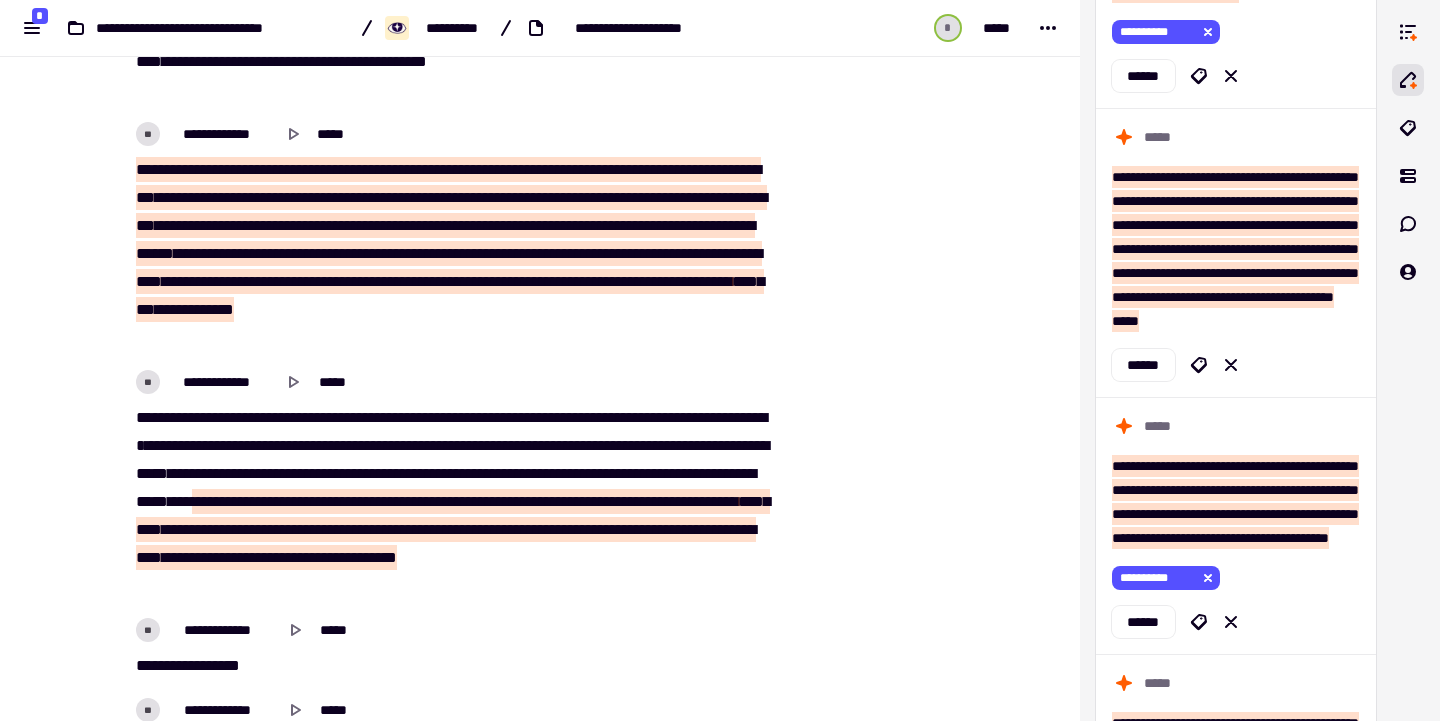 click on "*******" at bounding box center [266, 169] 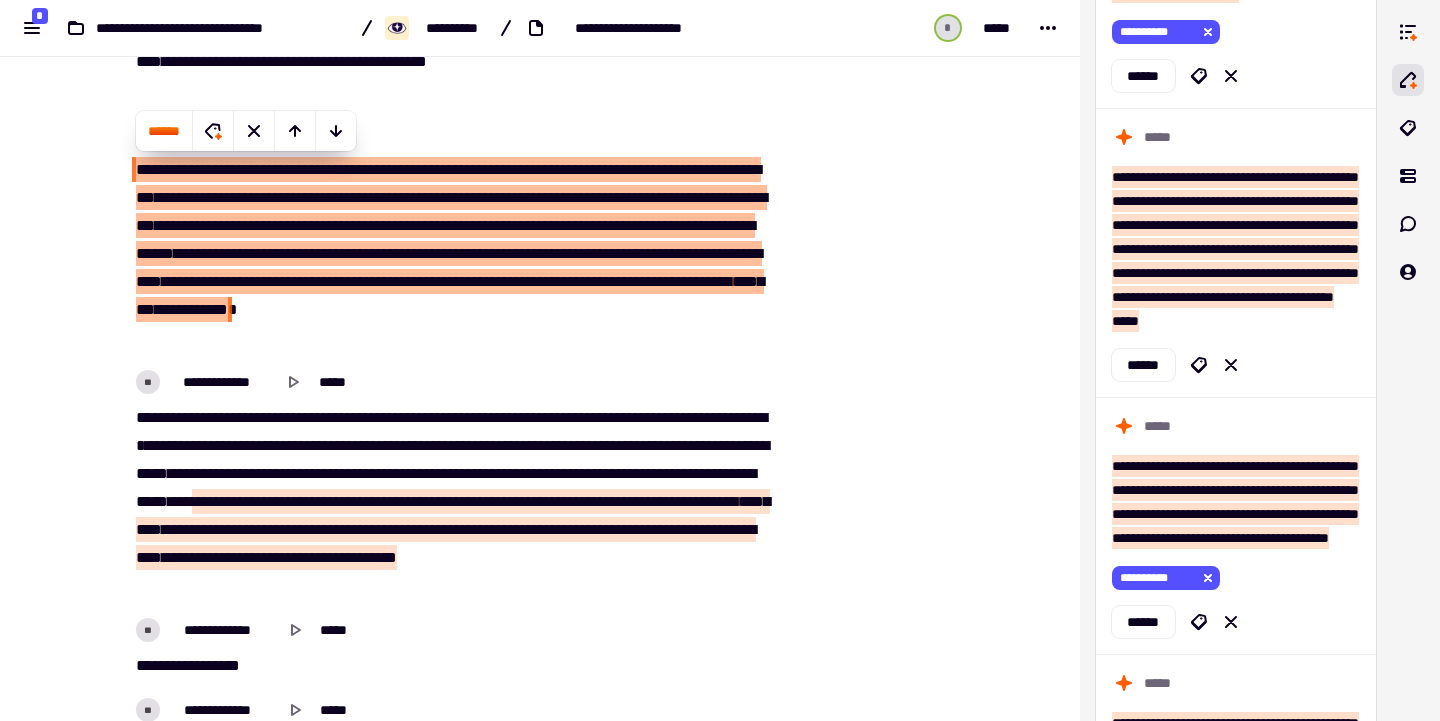 scroll, scrollTop: 2382, scrollLeft: 0, axis: vertical 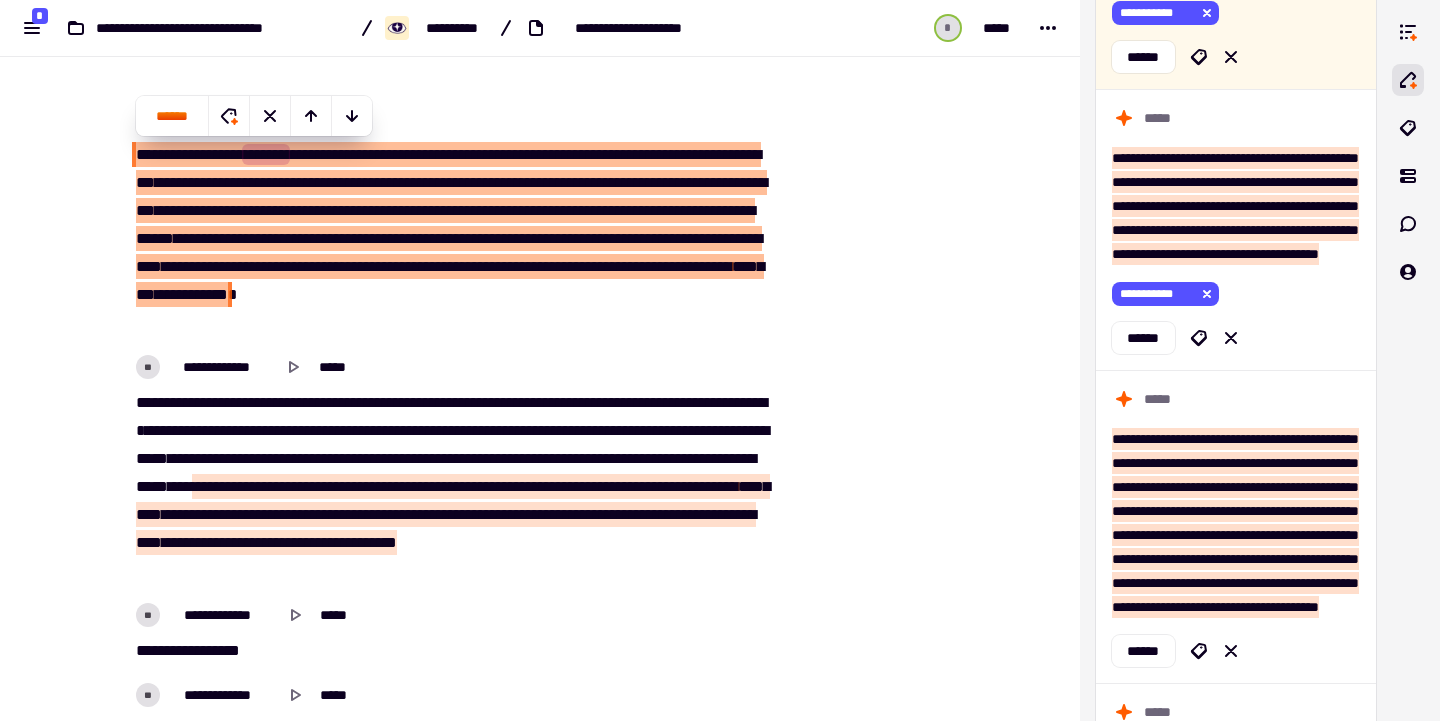 click at bounding box center [886, 7120] 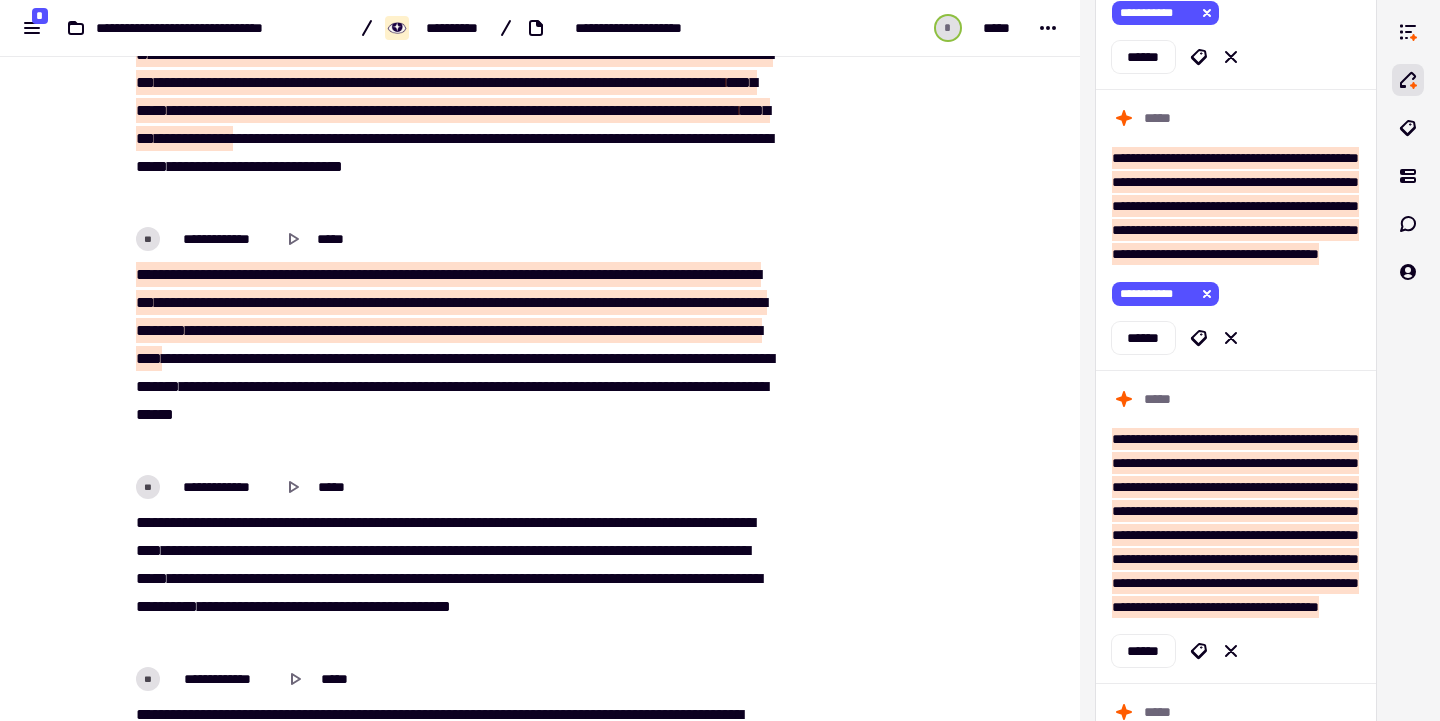scroll, scrollTop: 8834, scrollLeft: 0, axis: vertical 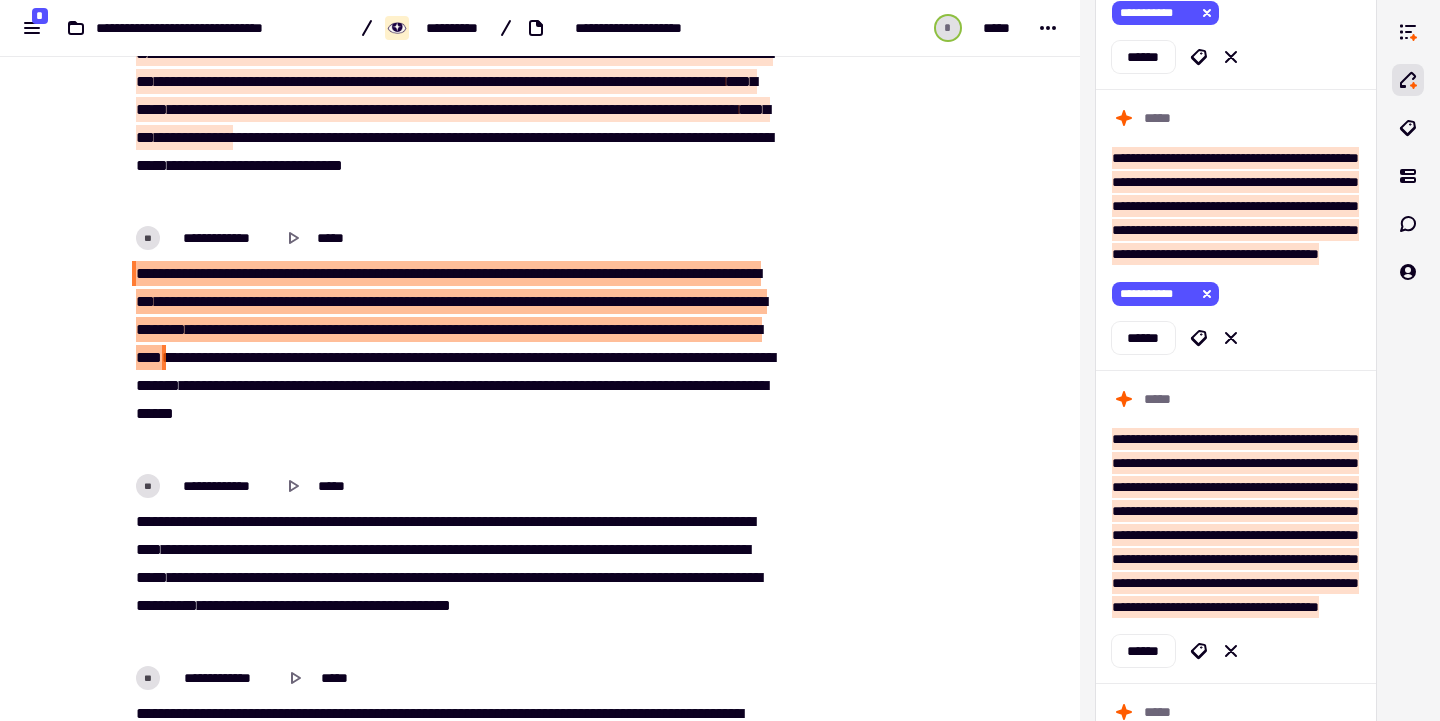 click on "****" at bounding box center (726, 329) 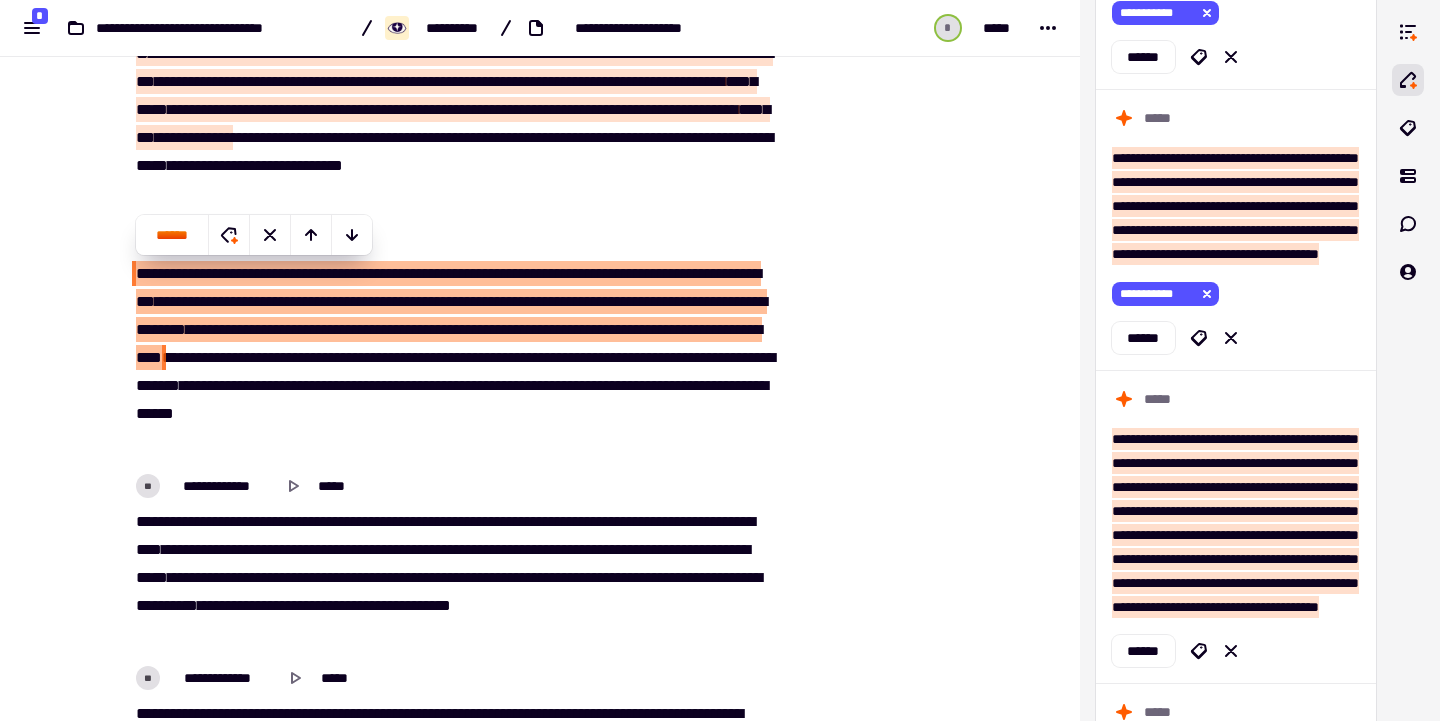 scroll, scrollTop: 5165, scrollLeft: 0, axis: vertical 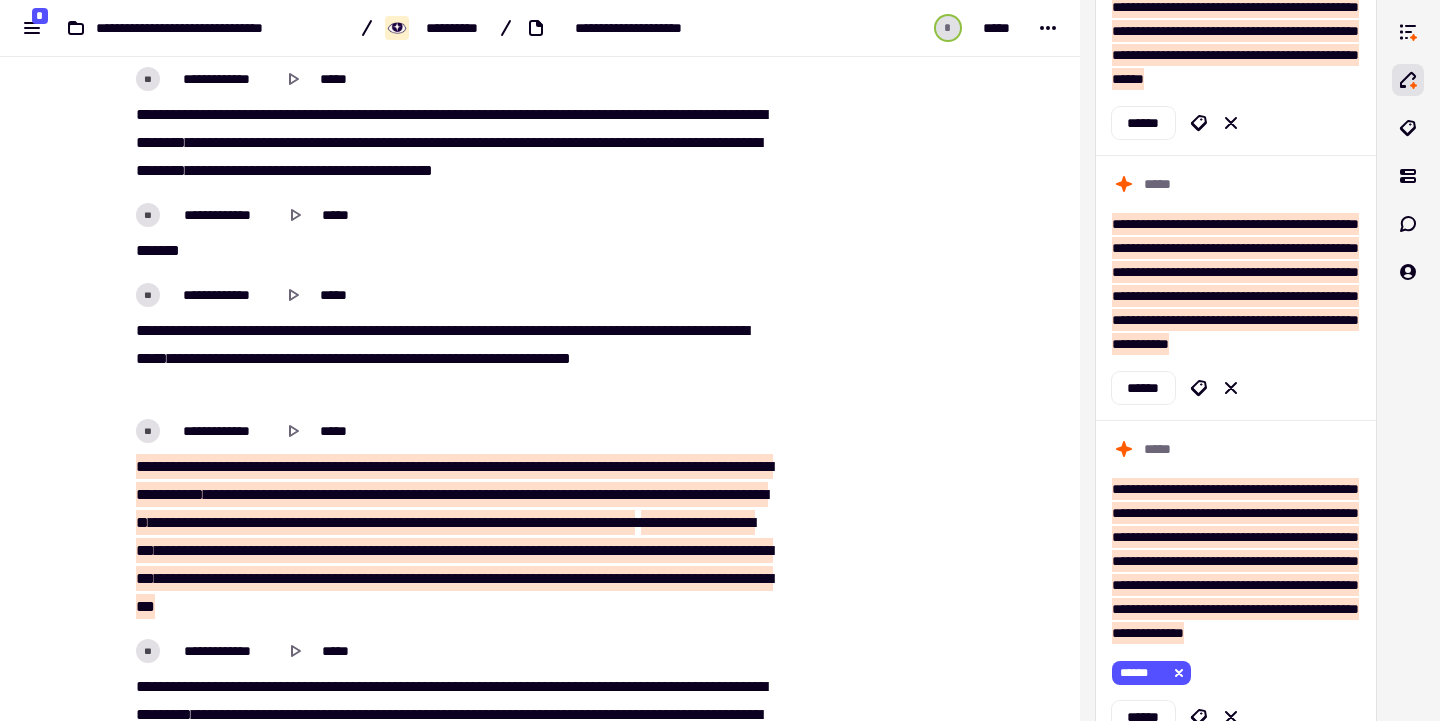 click at bounding box center (261, 494) 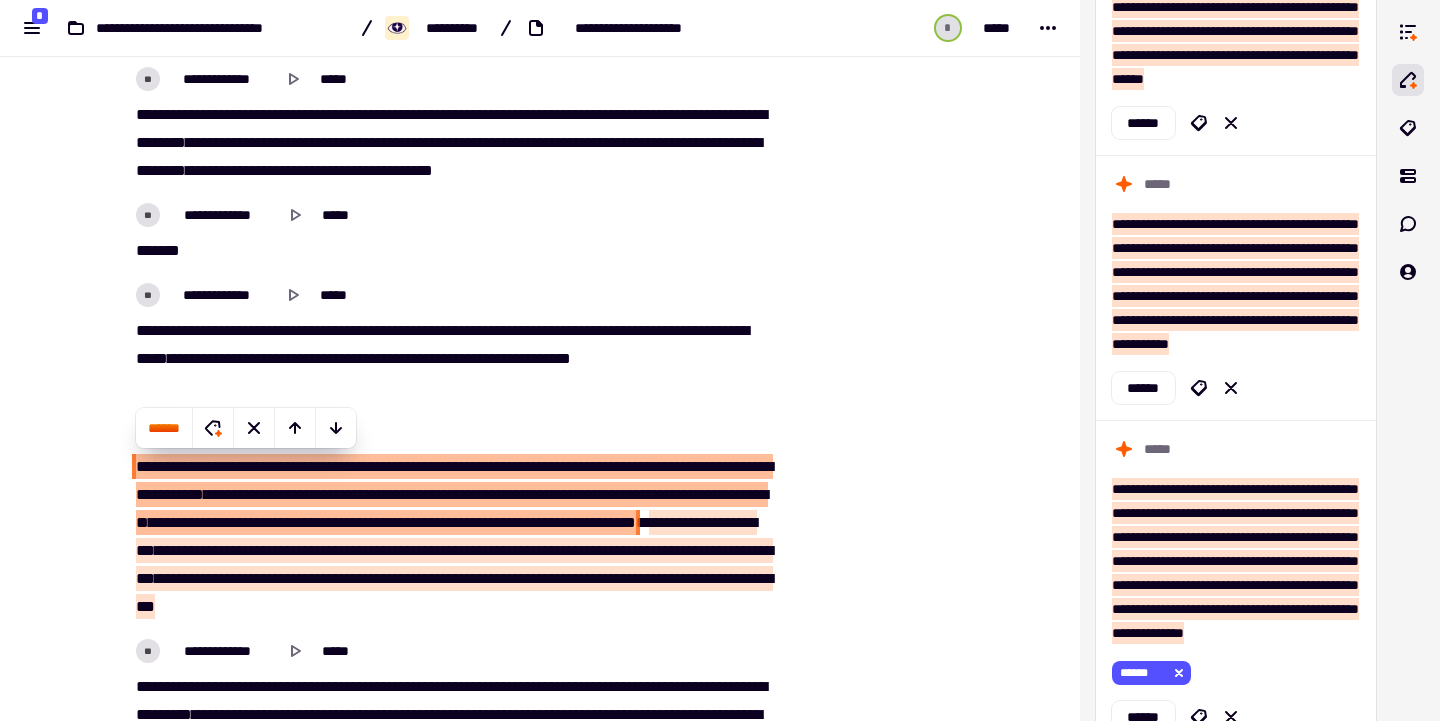 scroll, scrollTop: 6994, scrollLeft: 0, axis: vertical 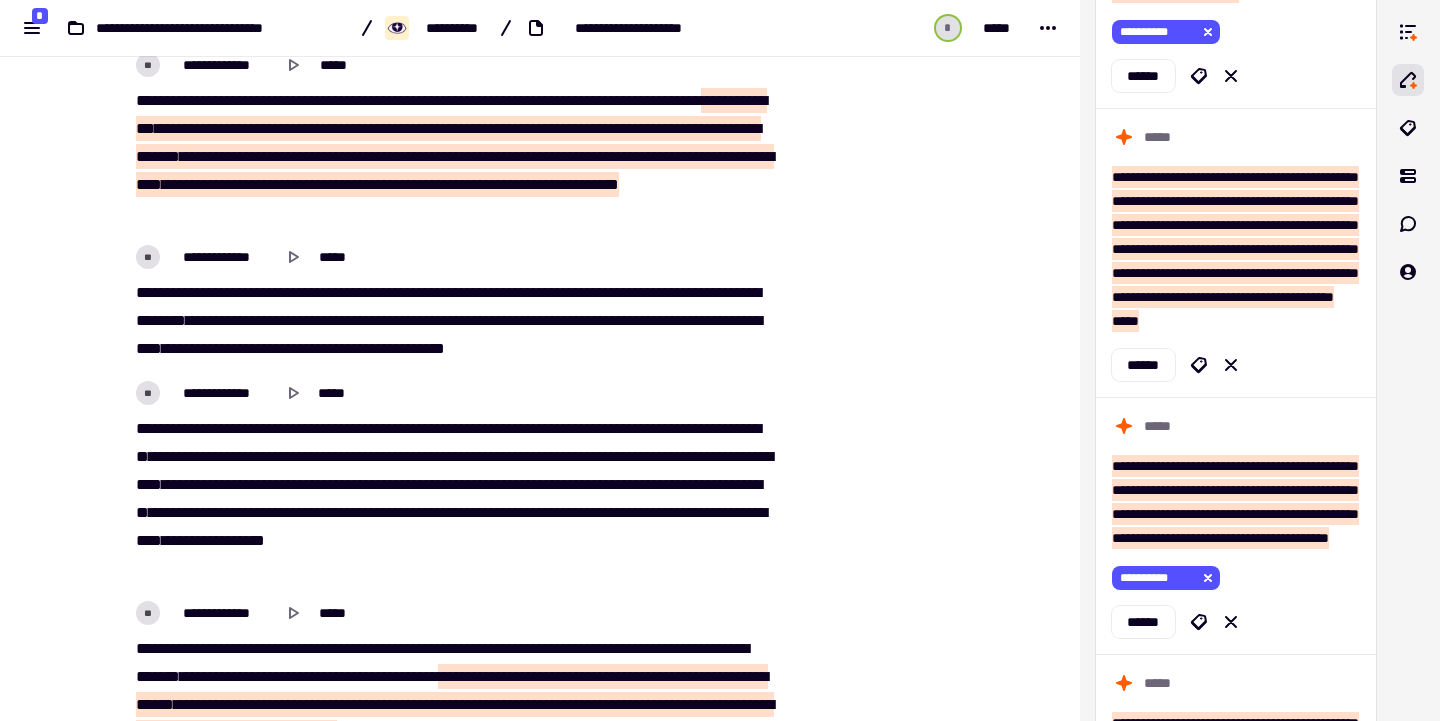 click on "**********" at bounding box center (452, 157) 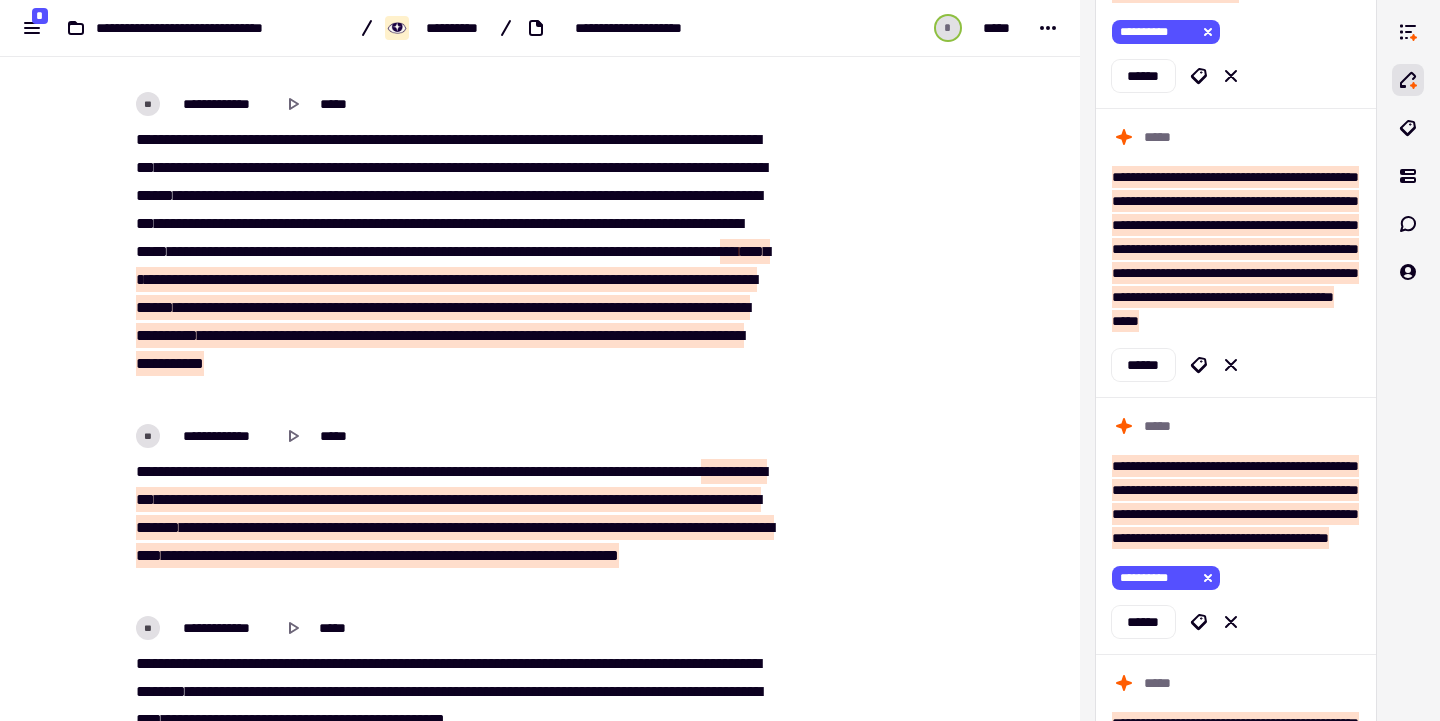 scroll, scrollTop: 14420, scrollLeft: 0, axis: vertical 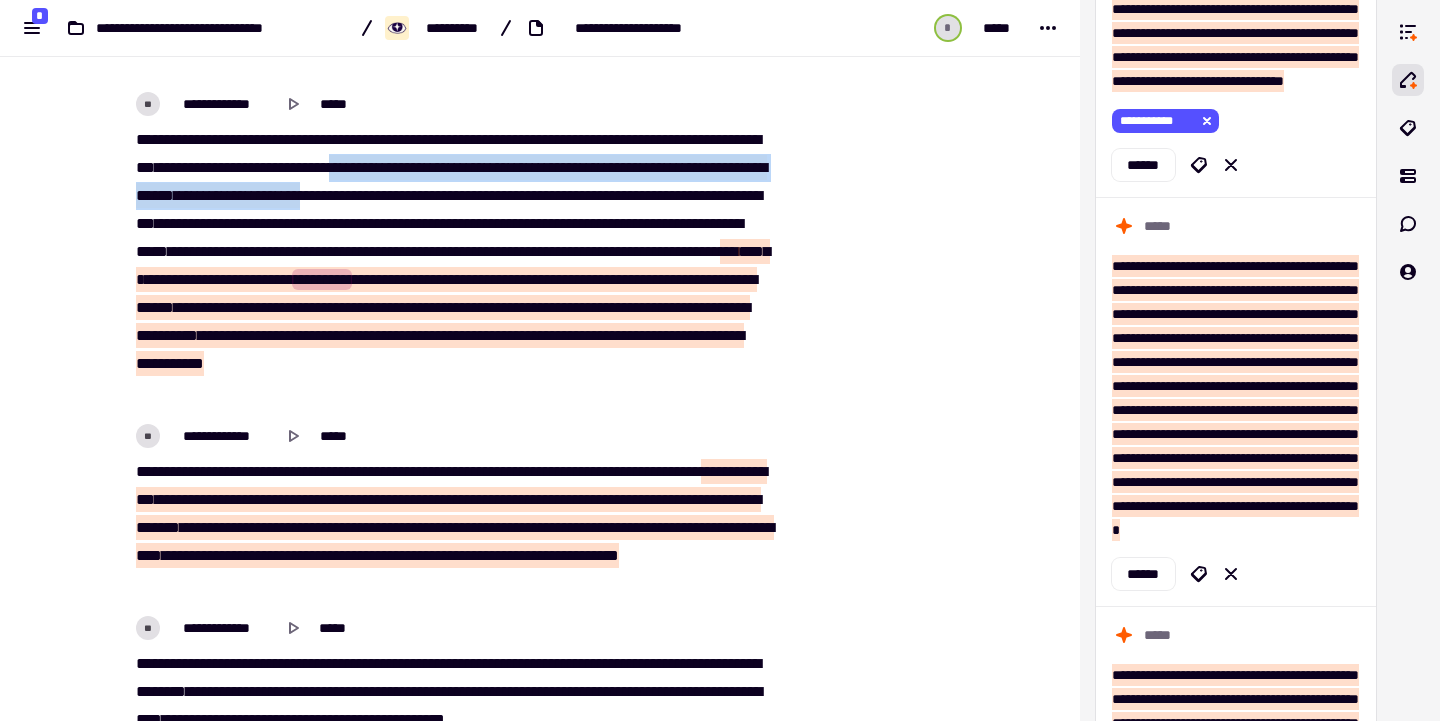 drag, startPoint x: 493, startPoint y: 173, endPoint x: 573, endPoint y: 182, distance: 80.50466 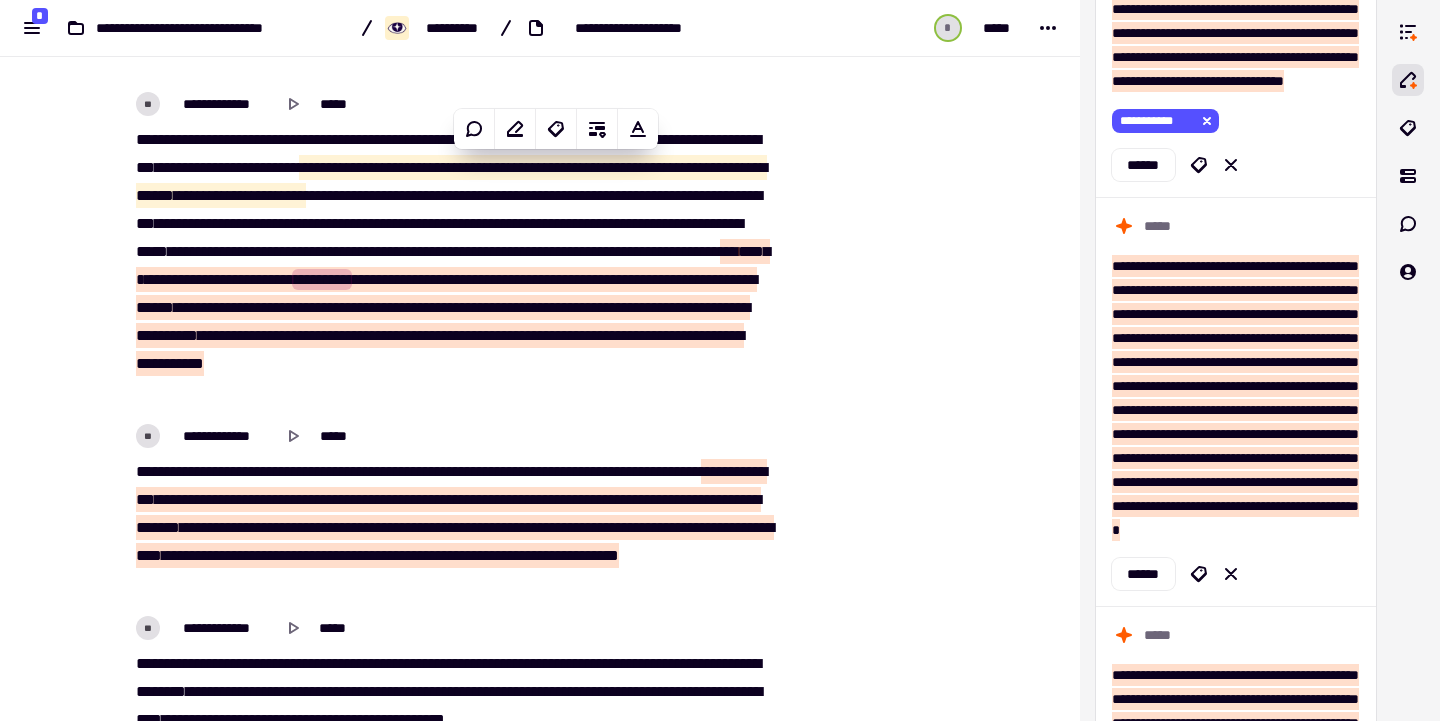 click at bounding box center (886, -1819) 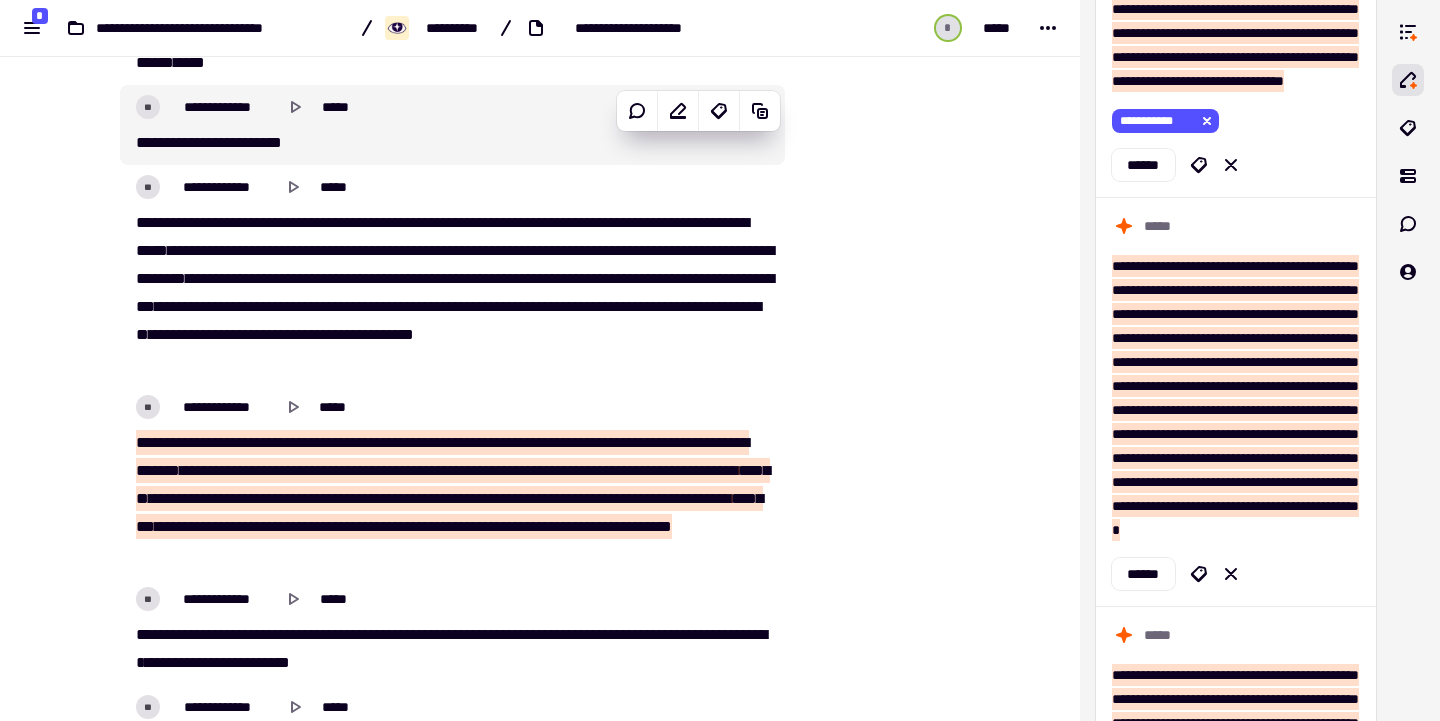 scroll, scrollTop: 17215, scrollLeft: 0, axis: vertical 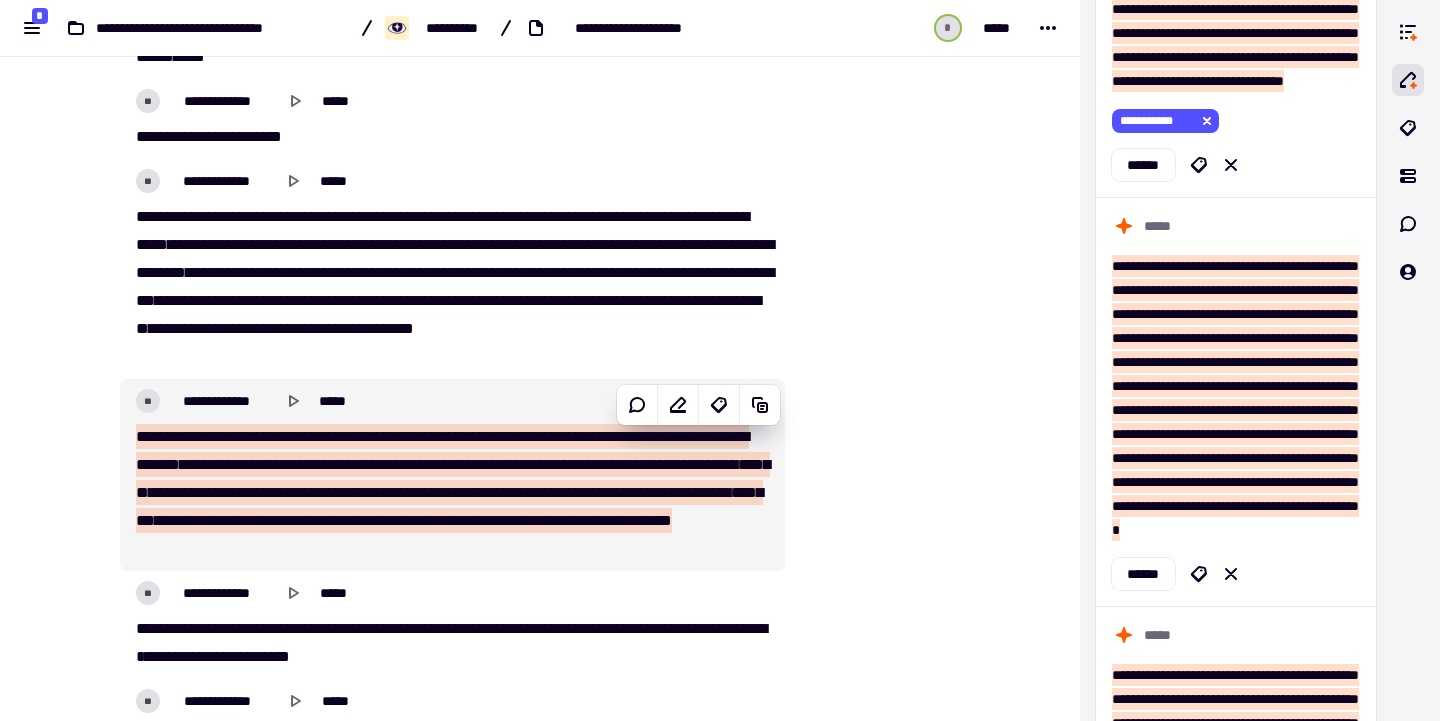 click on "********" at bounding box center (401, 436) 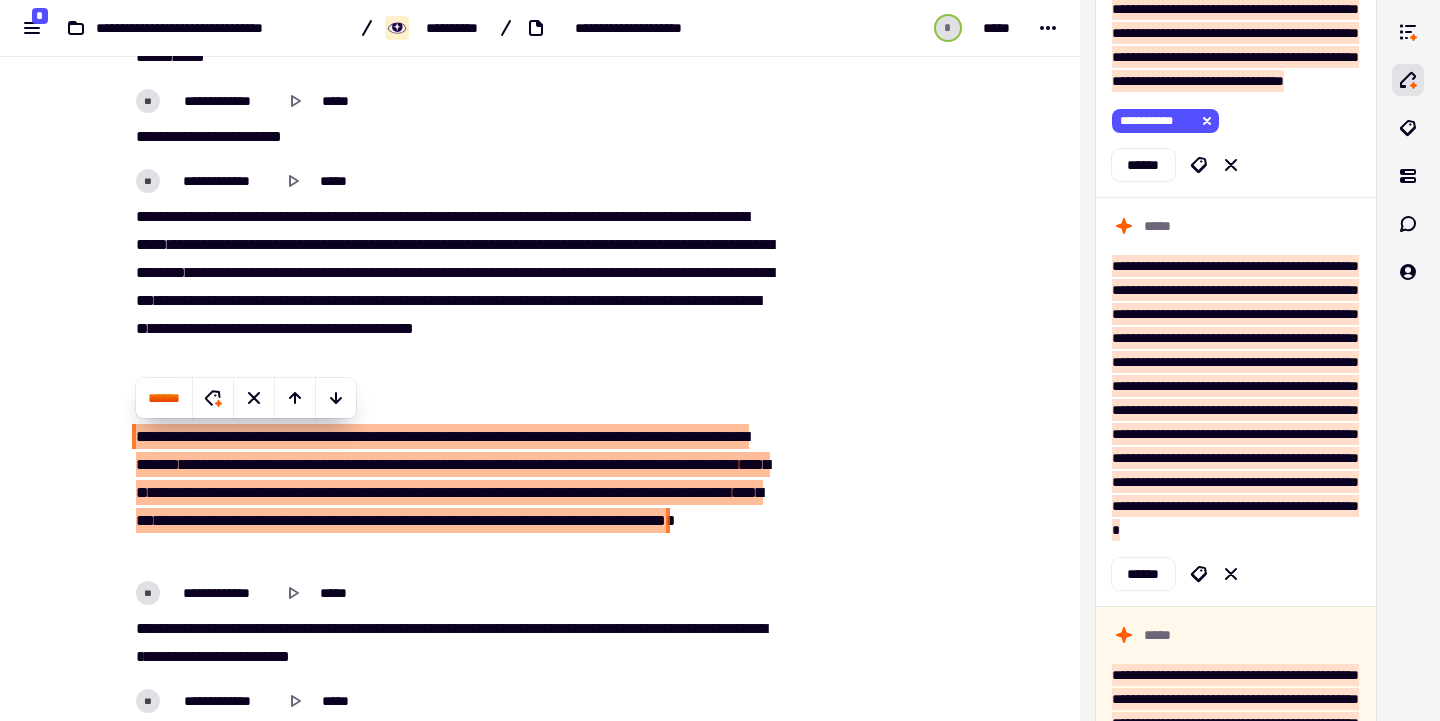 type on "******" 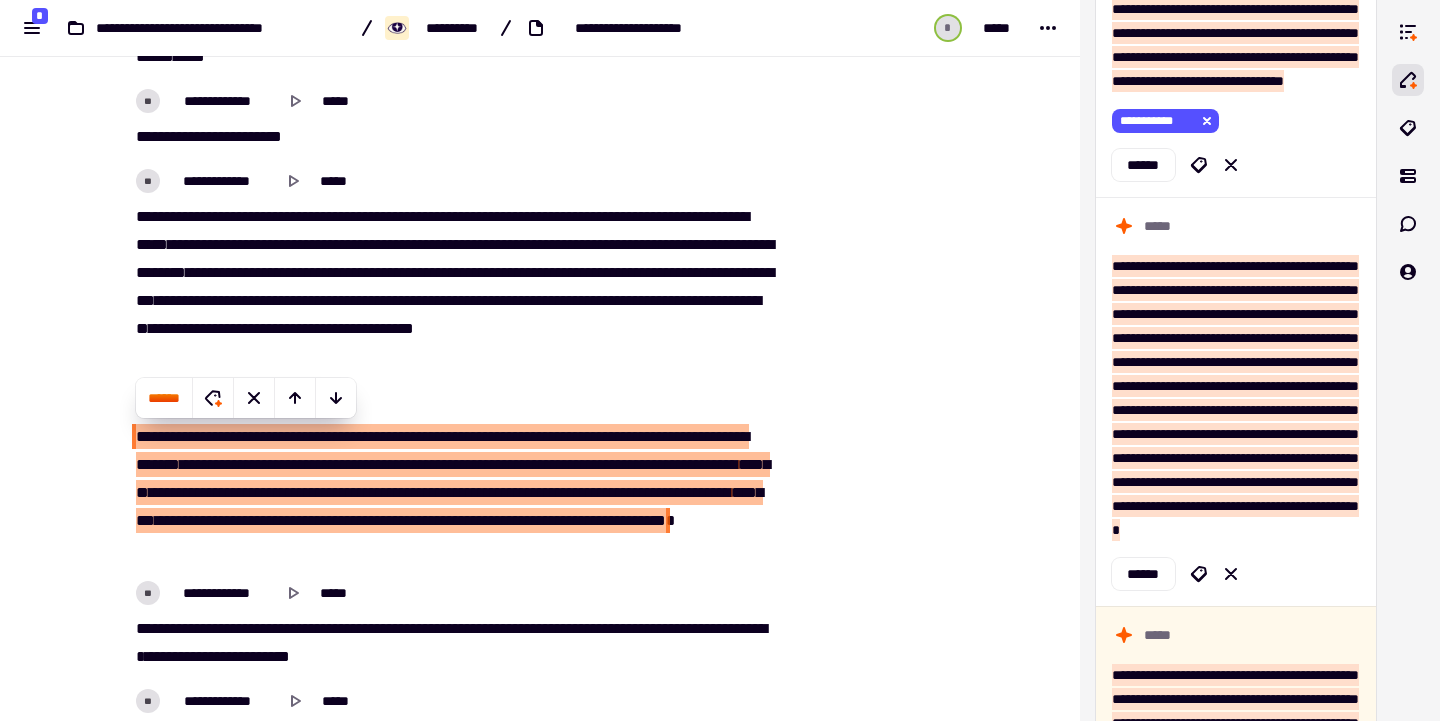 scroll, scrollTop: 10211, scrollLeft: 0, axis: vertical 